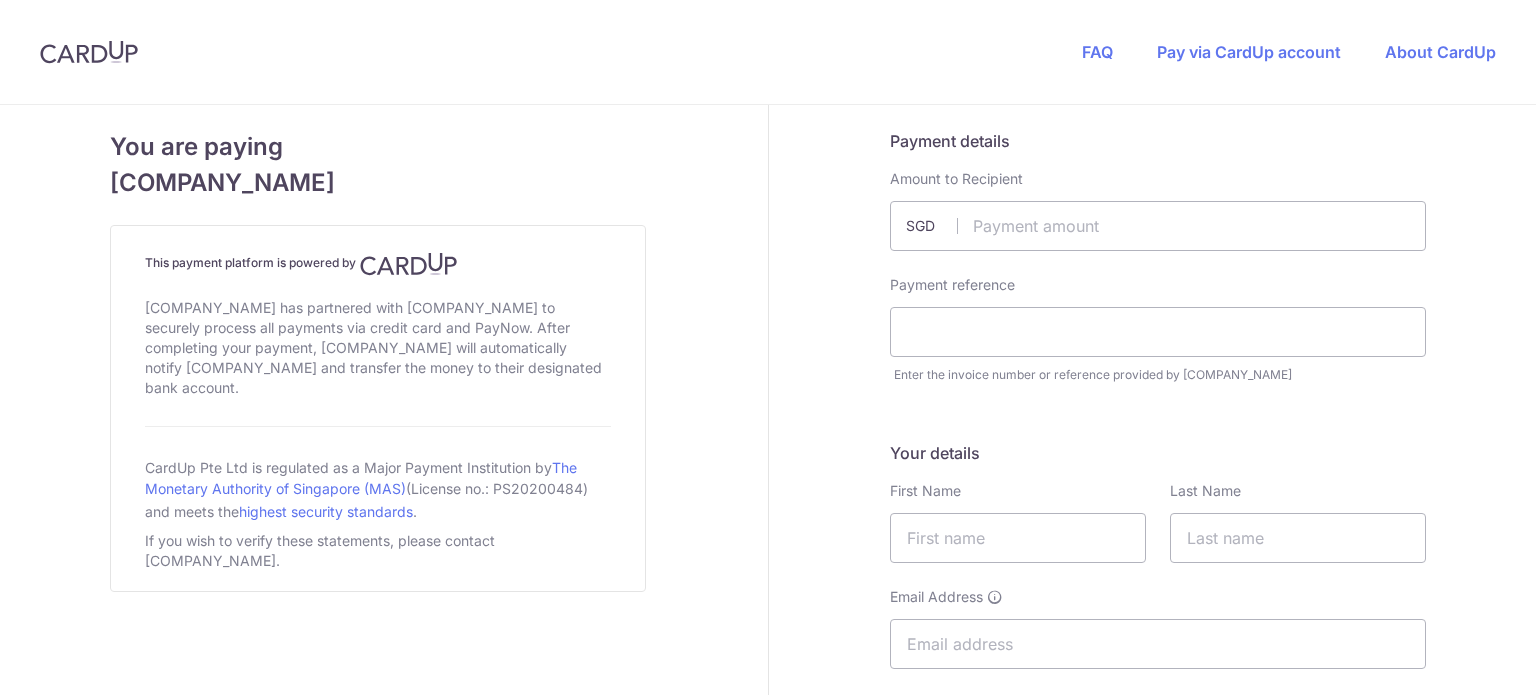scroll, scrollTop: 0, scrollLeft: 0, axis: both 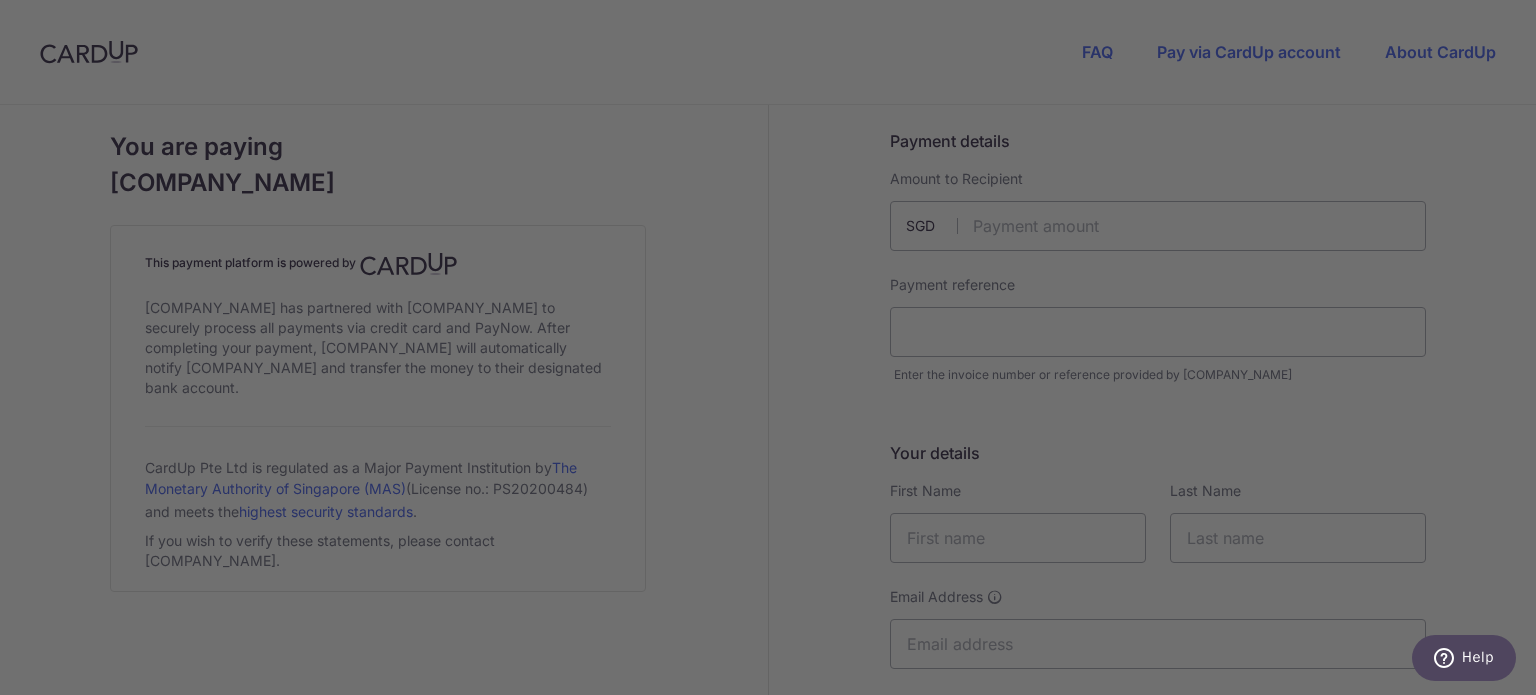 click at bounding box center [775, 351] 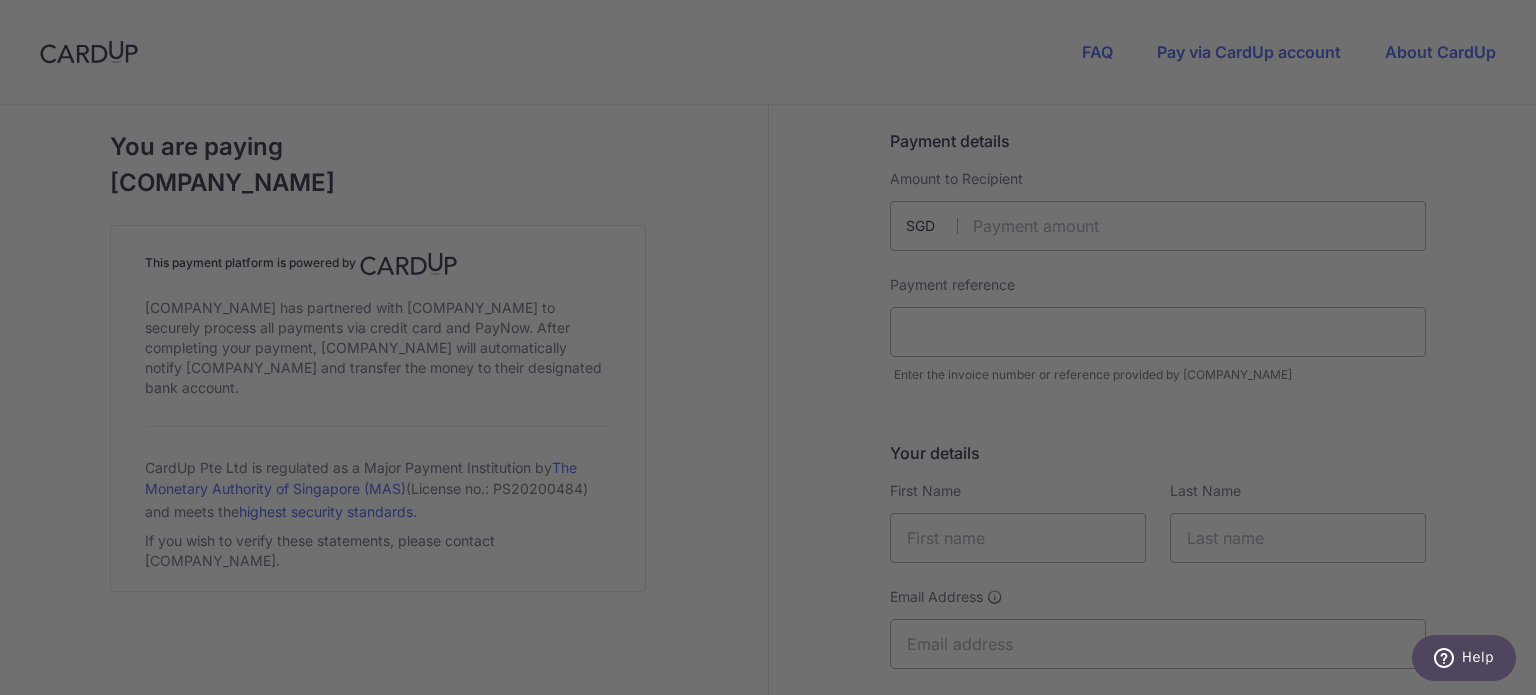 click at bounding box center (775, 351) 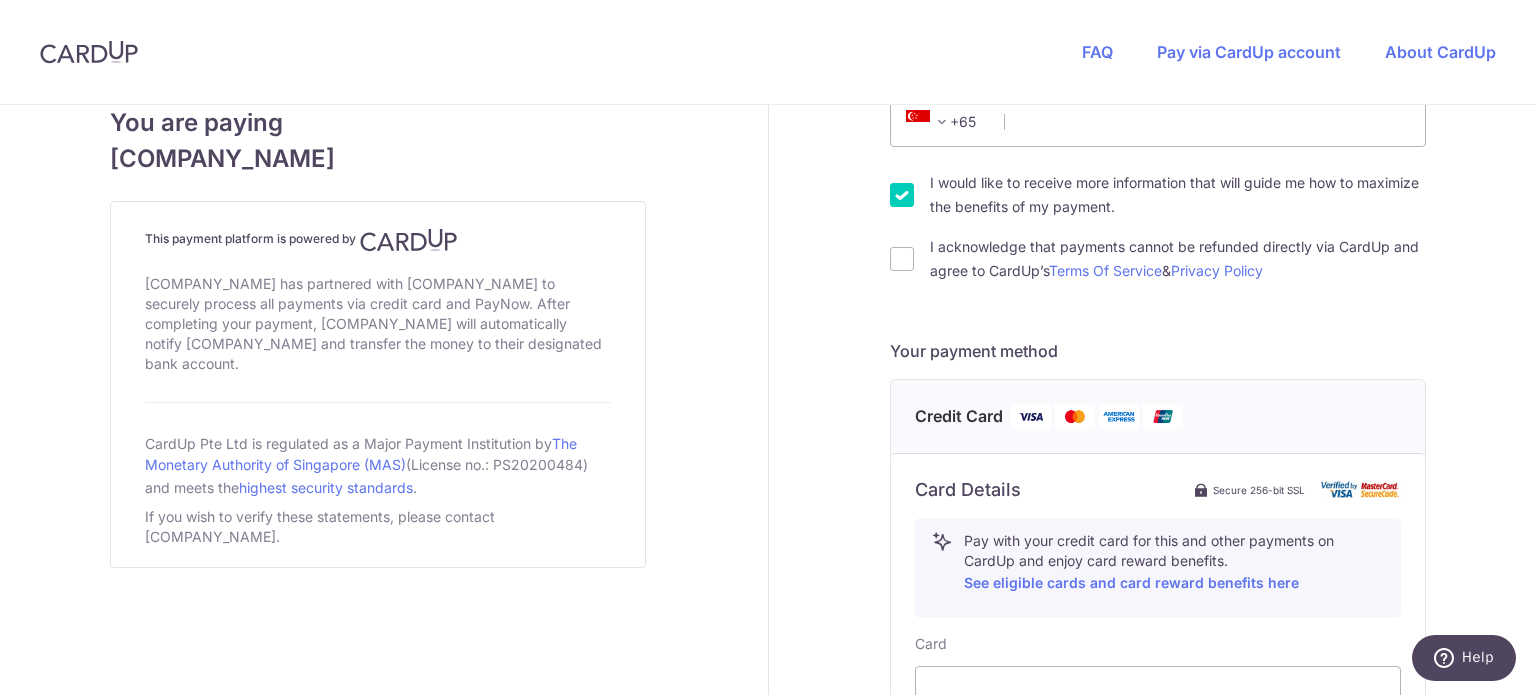 scroll, scrollTop: 614, scrollLeft: 0, axis: vertical 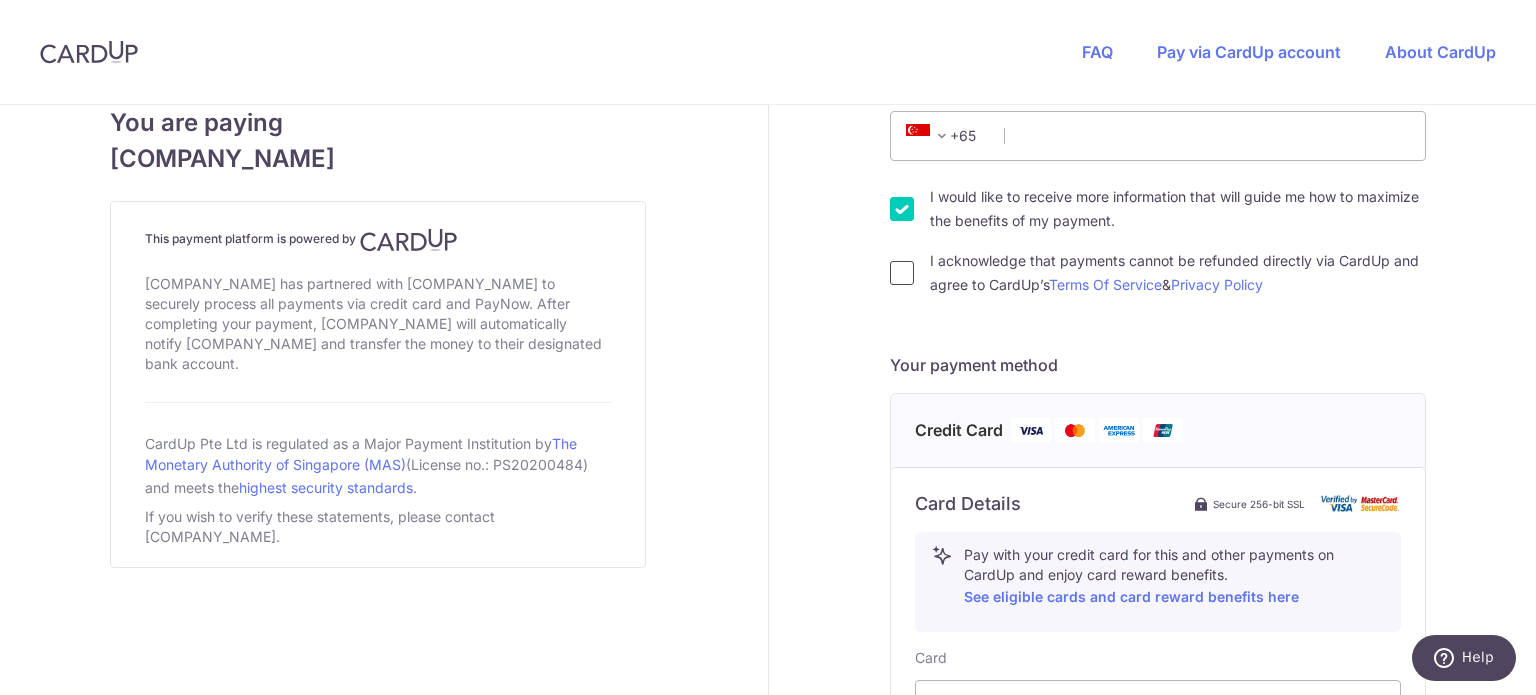 click on "I acknowledge that payments cannot be refunded directly via CardUp and agree to CardUp’s
Terms Of Service  &
Privacy Policy" at bounding box center [902, 273] 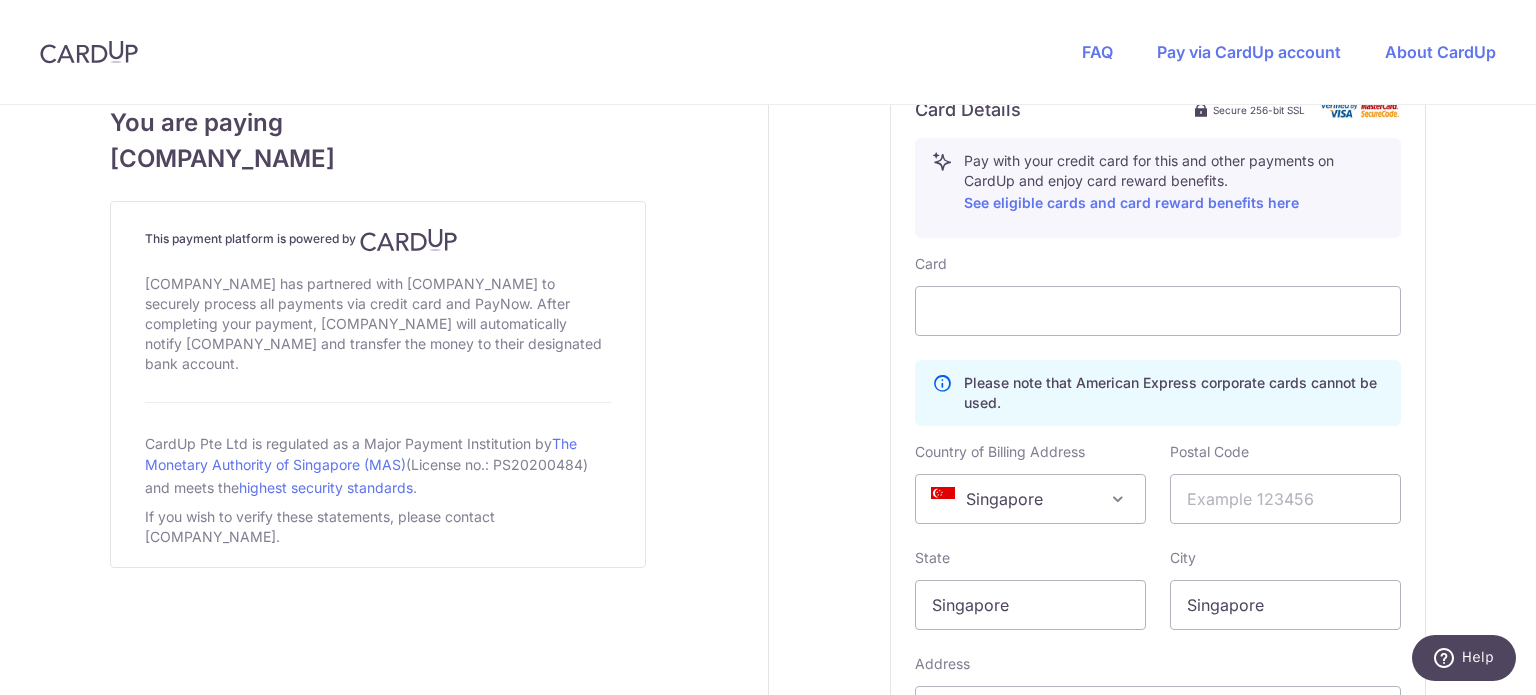 scroll, scrollTop: 1007, scrollLeft: 0, axis: vertical 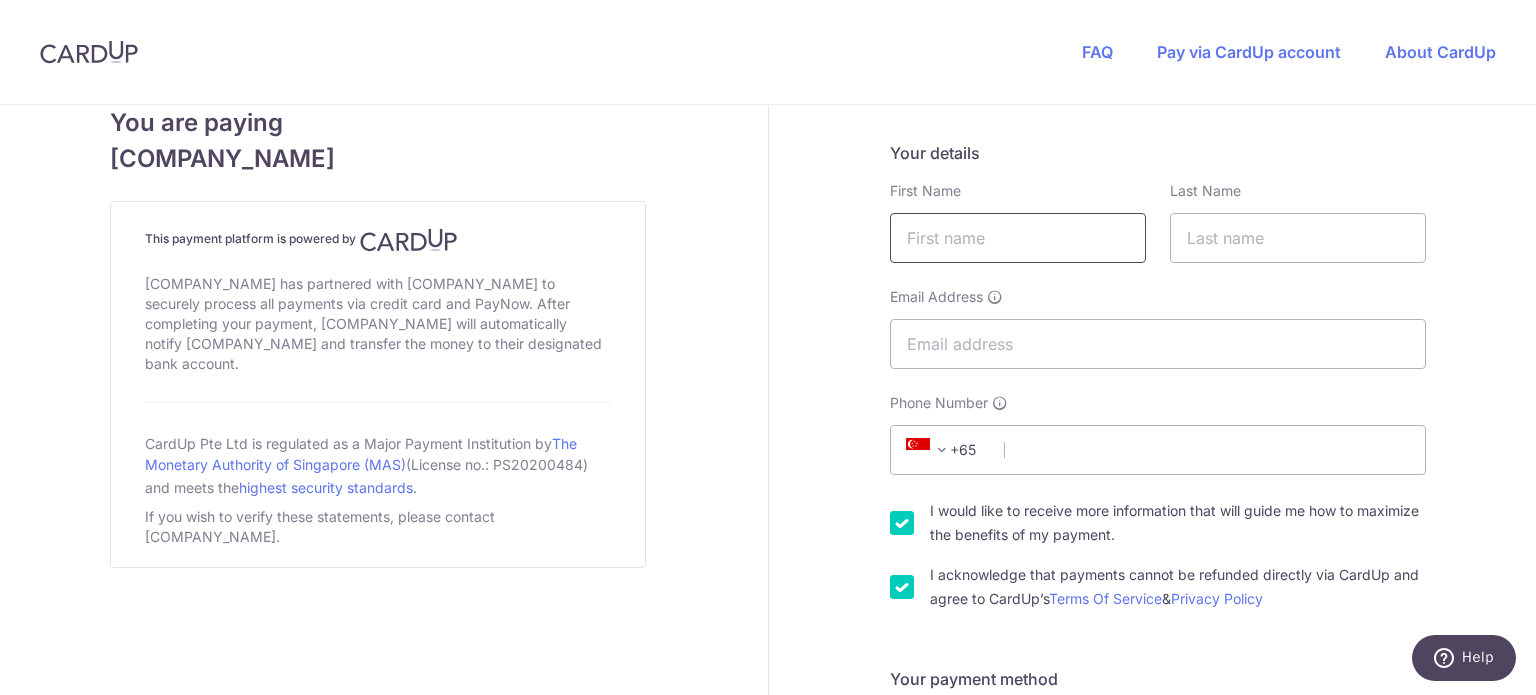 click at bounding box center (1018, 238) 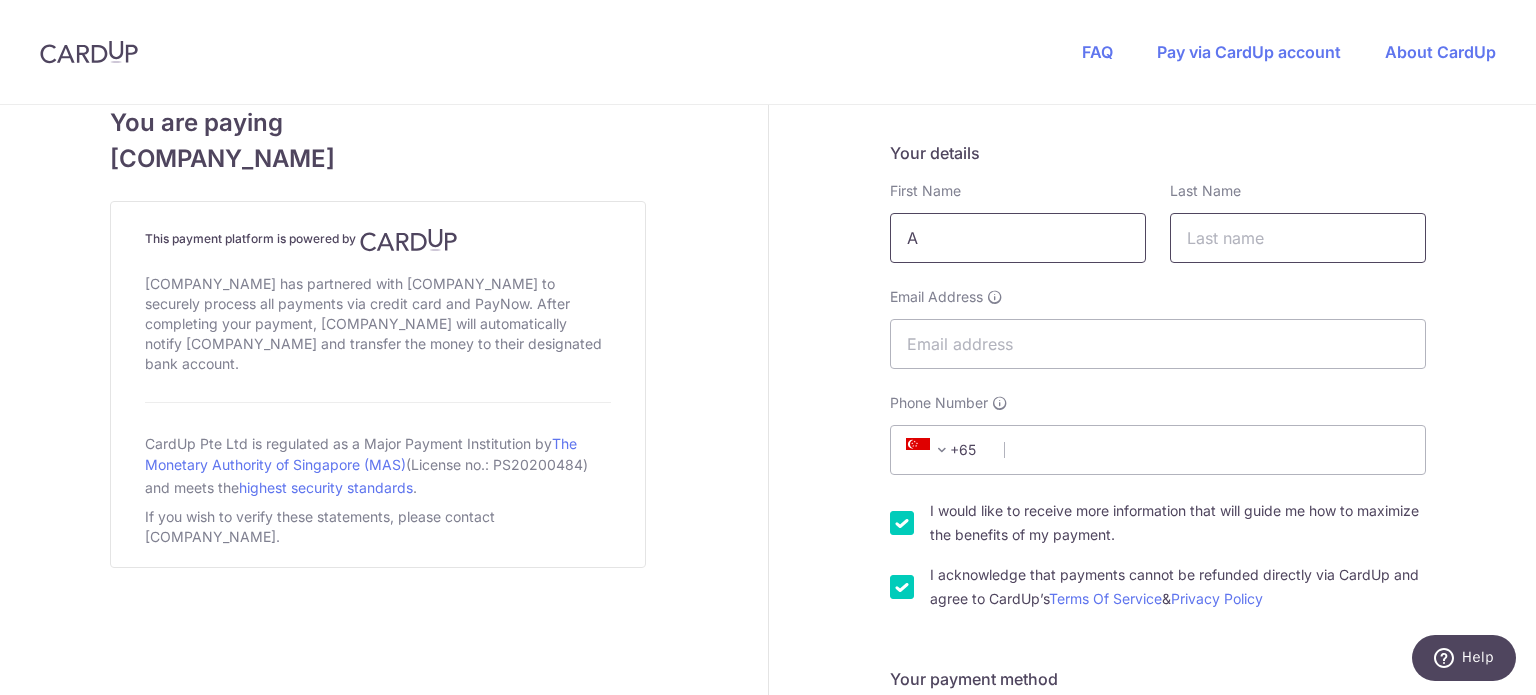 type on "A" 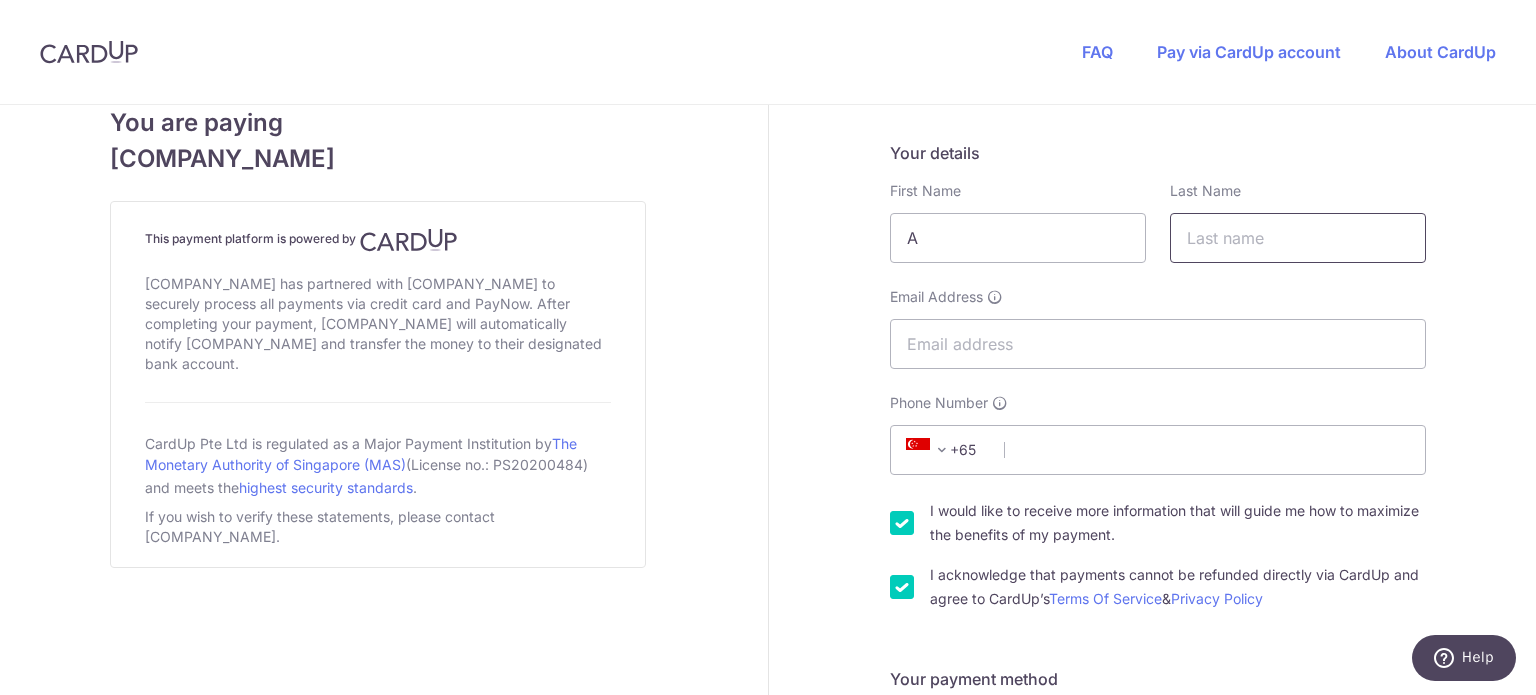 click at bounding box center (1298, 238) 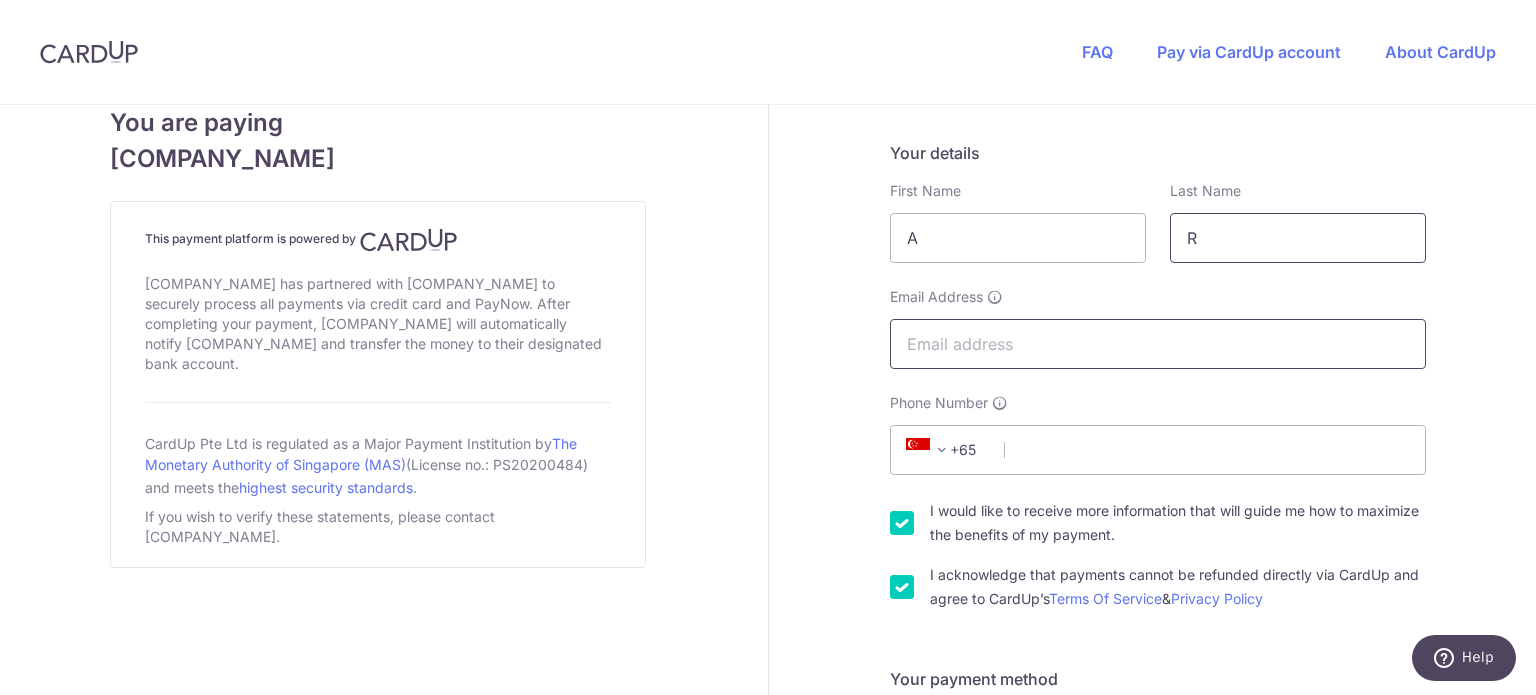type on "R" 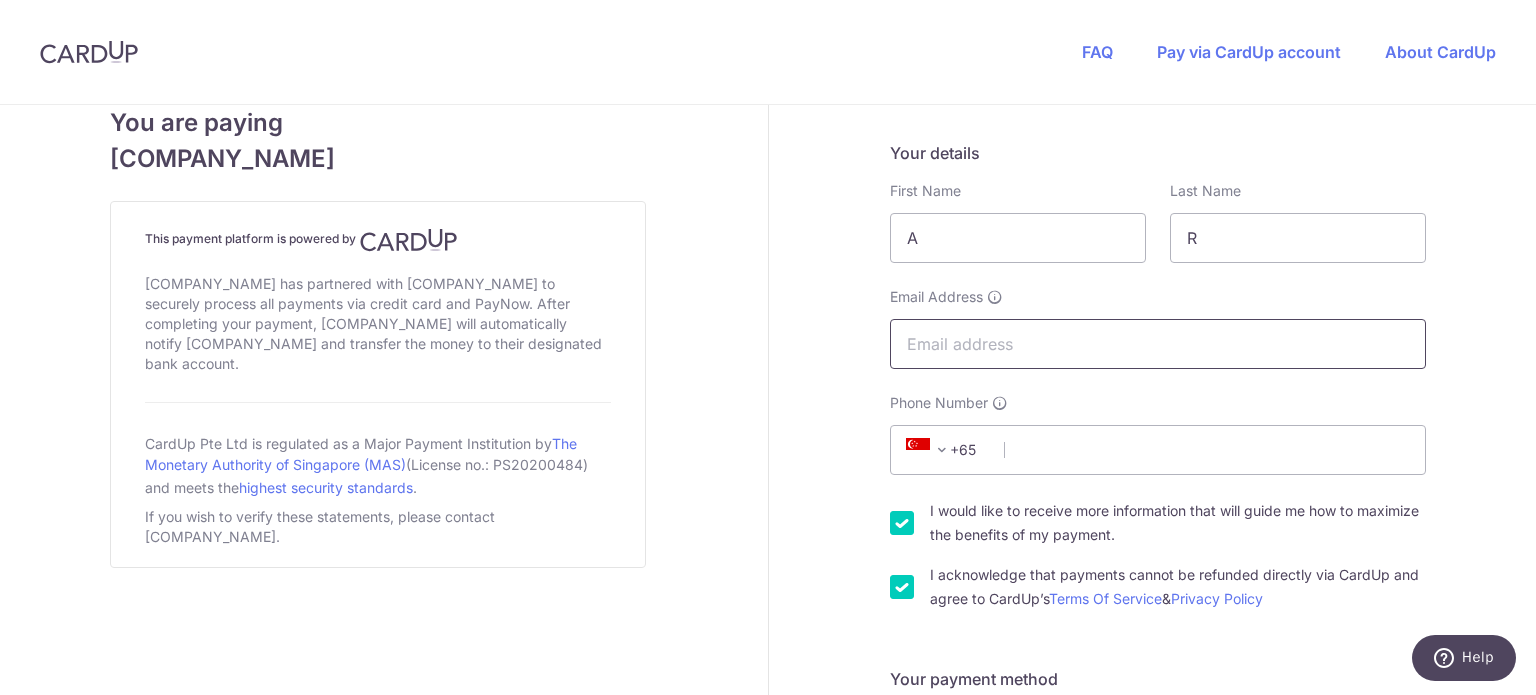 click on "Email Address" at bounding box center (1158, 344) 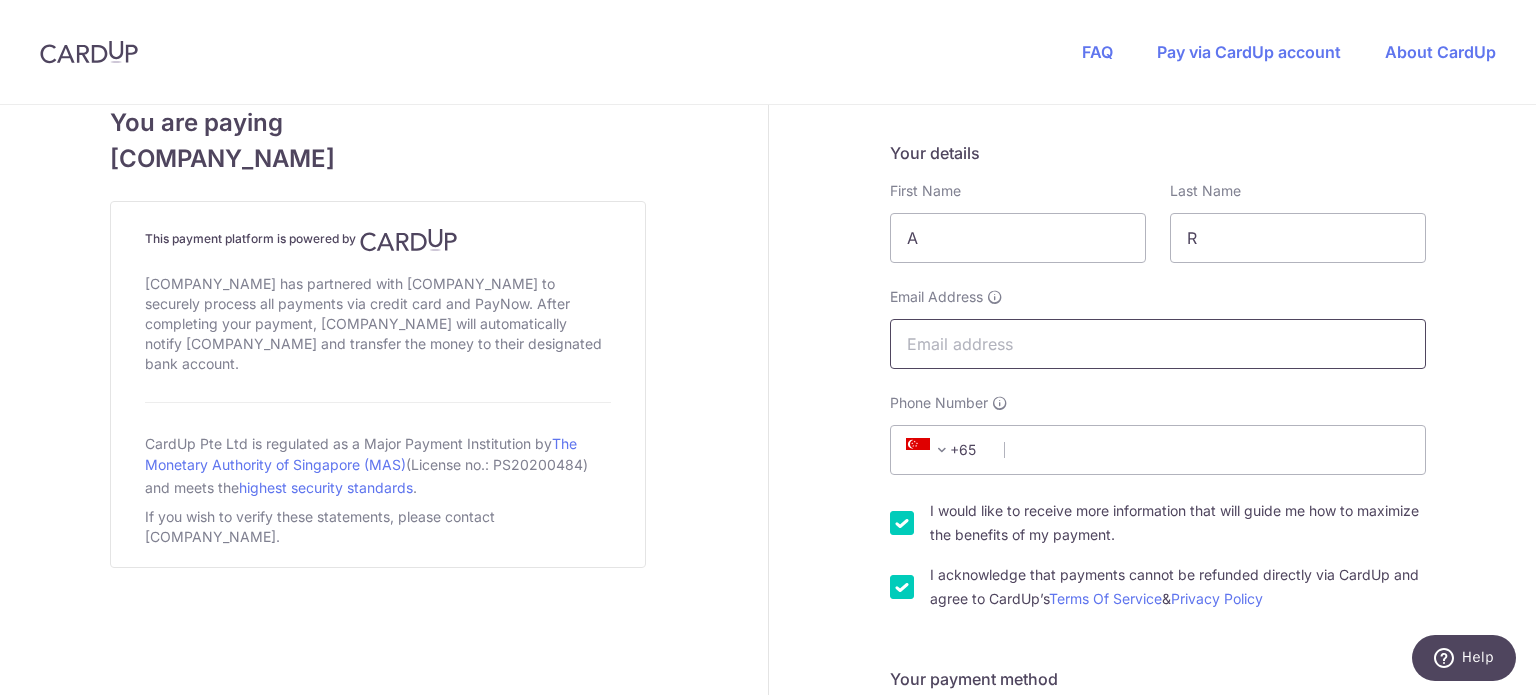 type on "[EMAIL]" 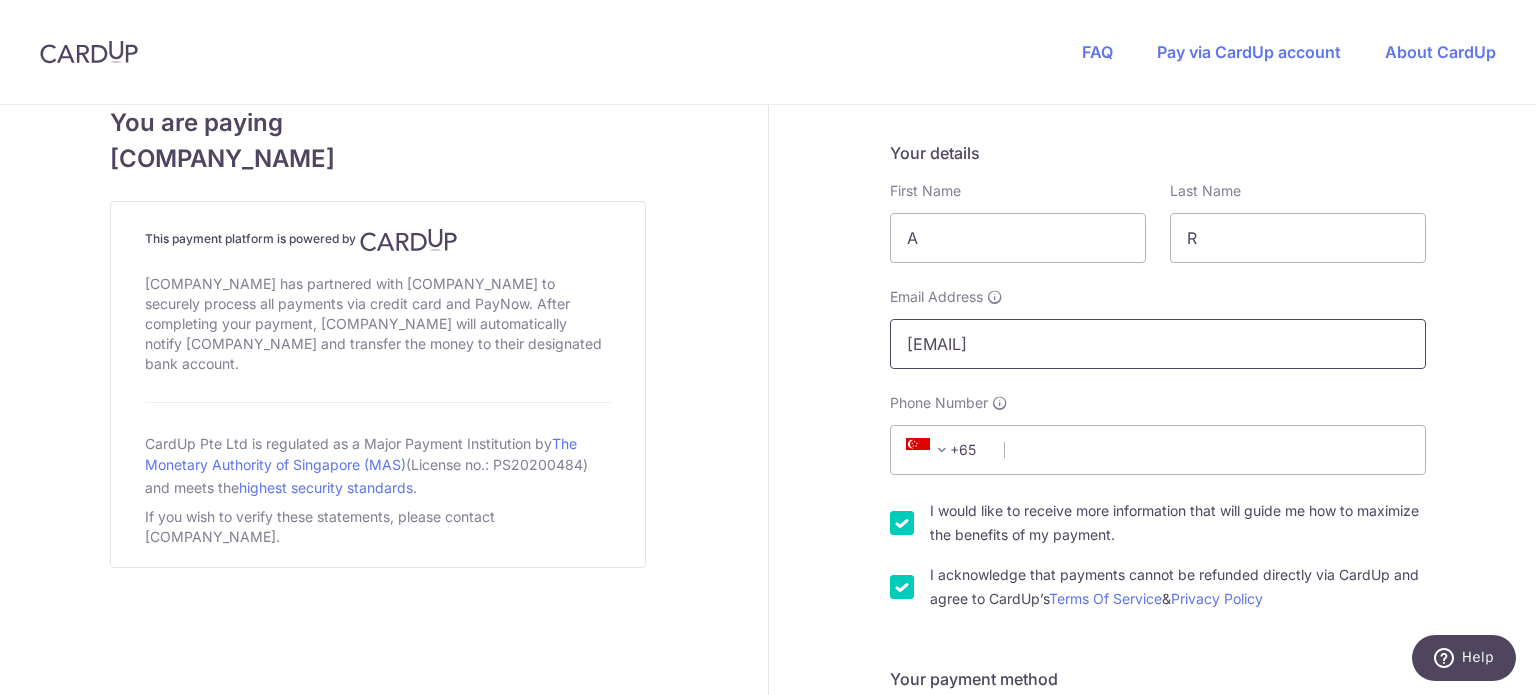 select on "65" 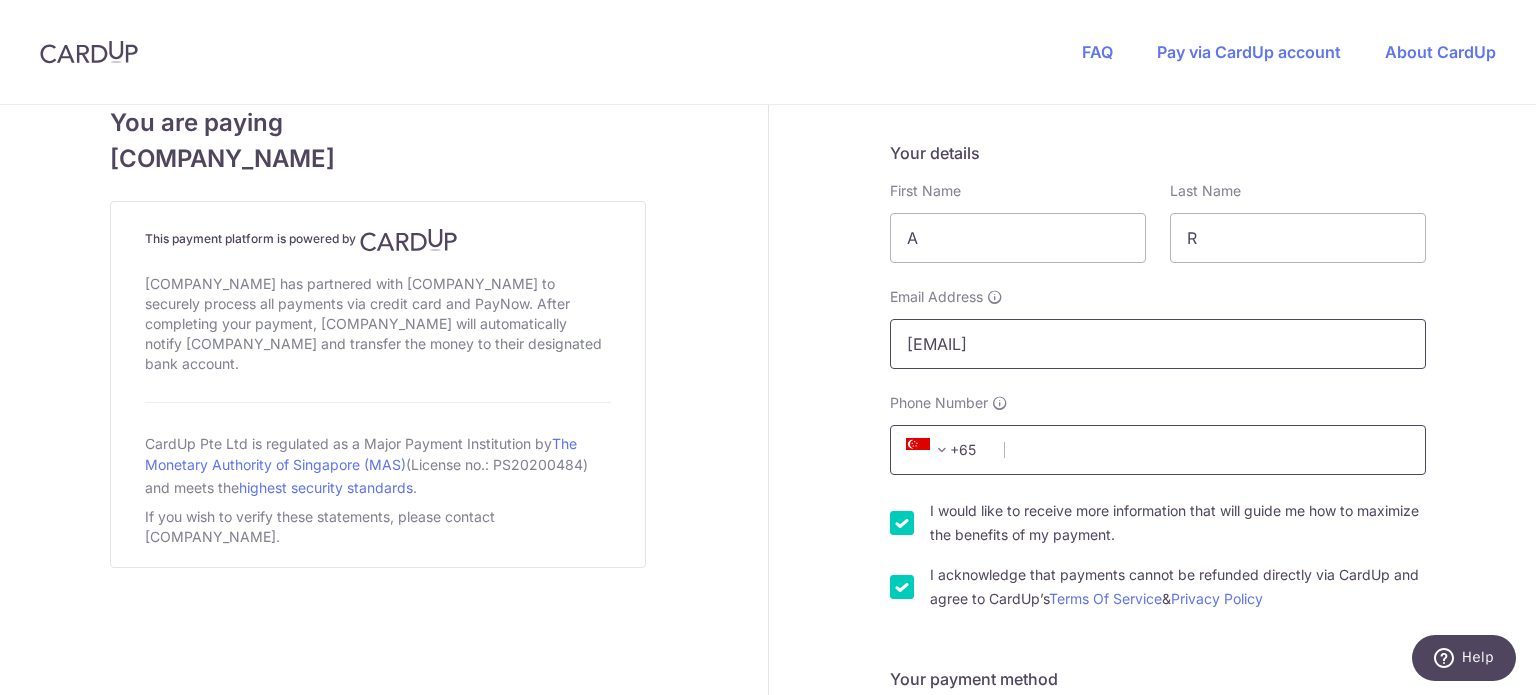 type on "[NUMBER]" 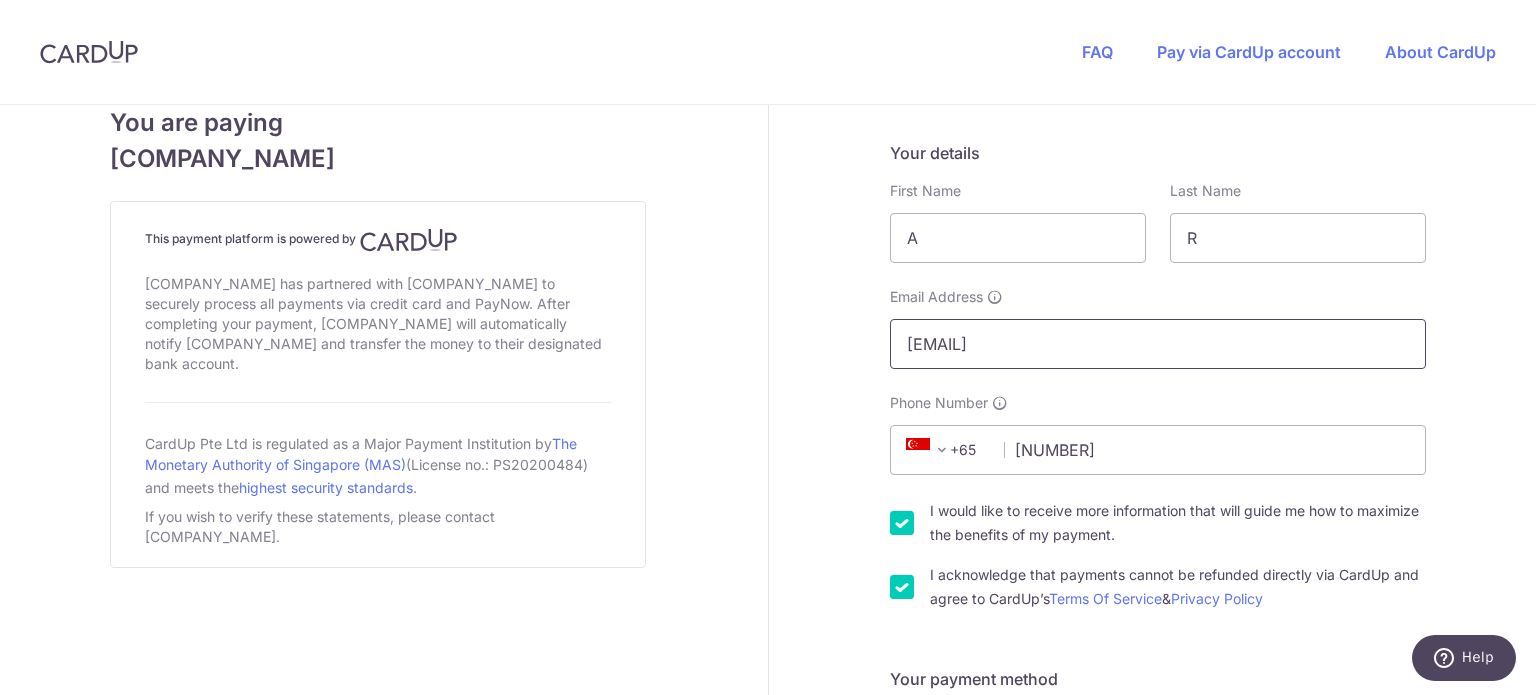 type on "[NUMBER]" 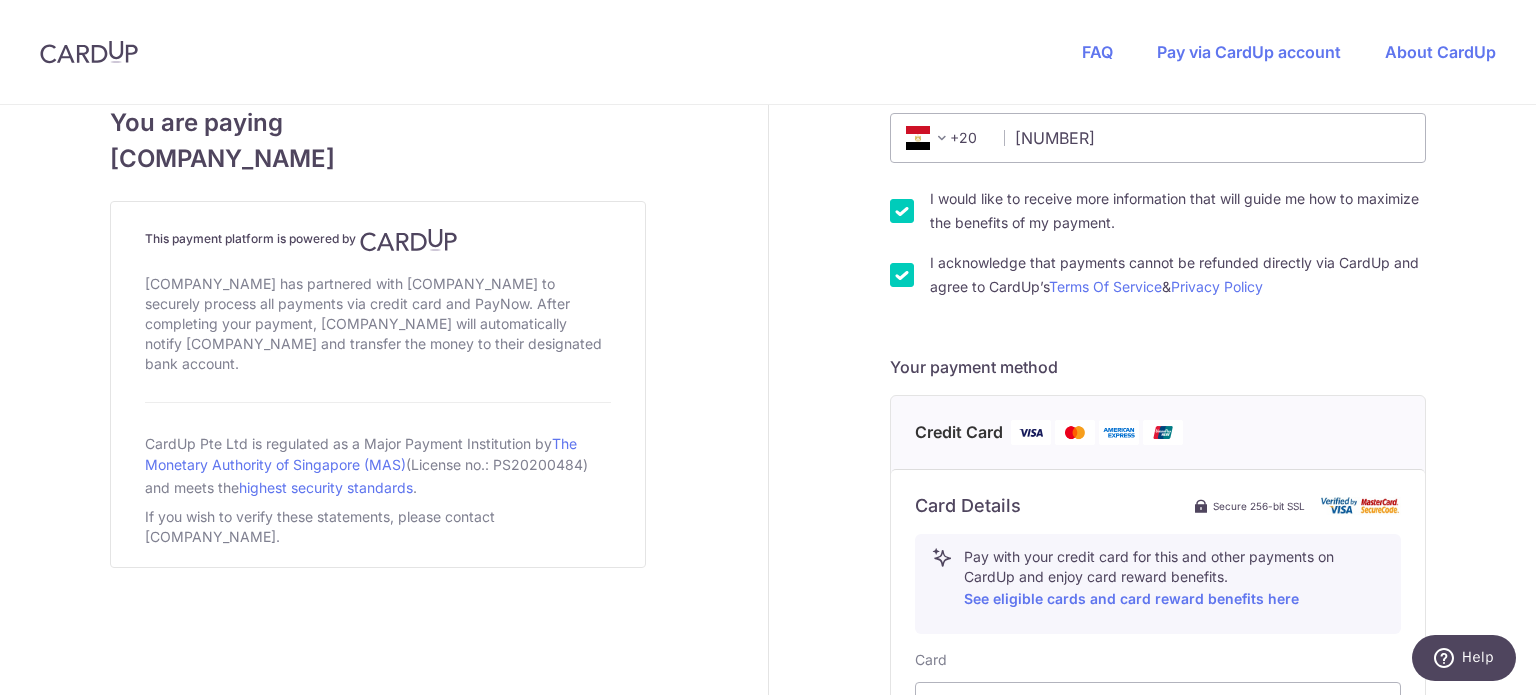 scroll, scrollTop: 628, scrollLeft: 0, axis: vertical 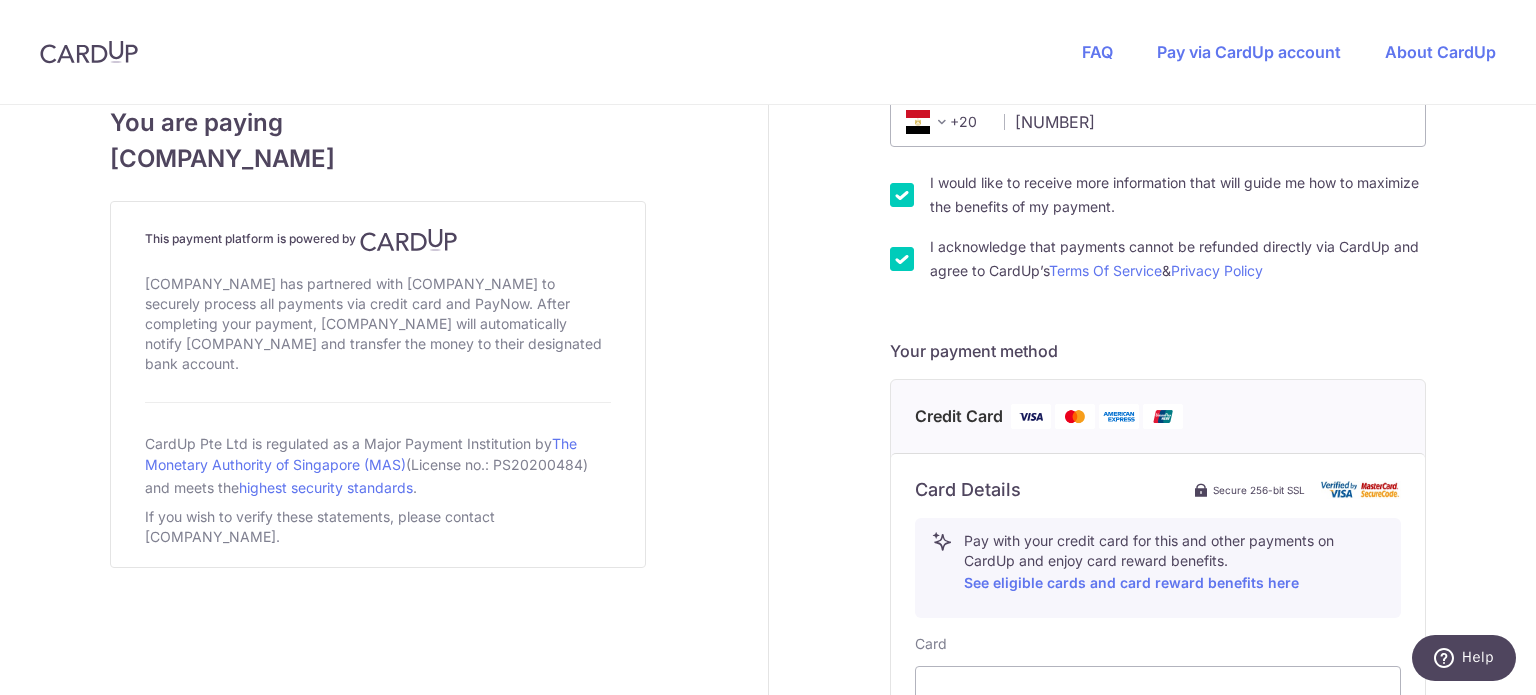 click at bounding box center [918, 122] 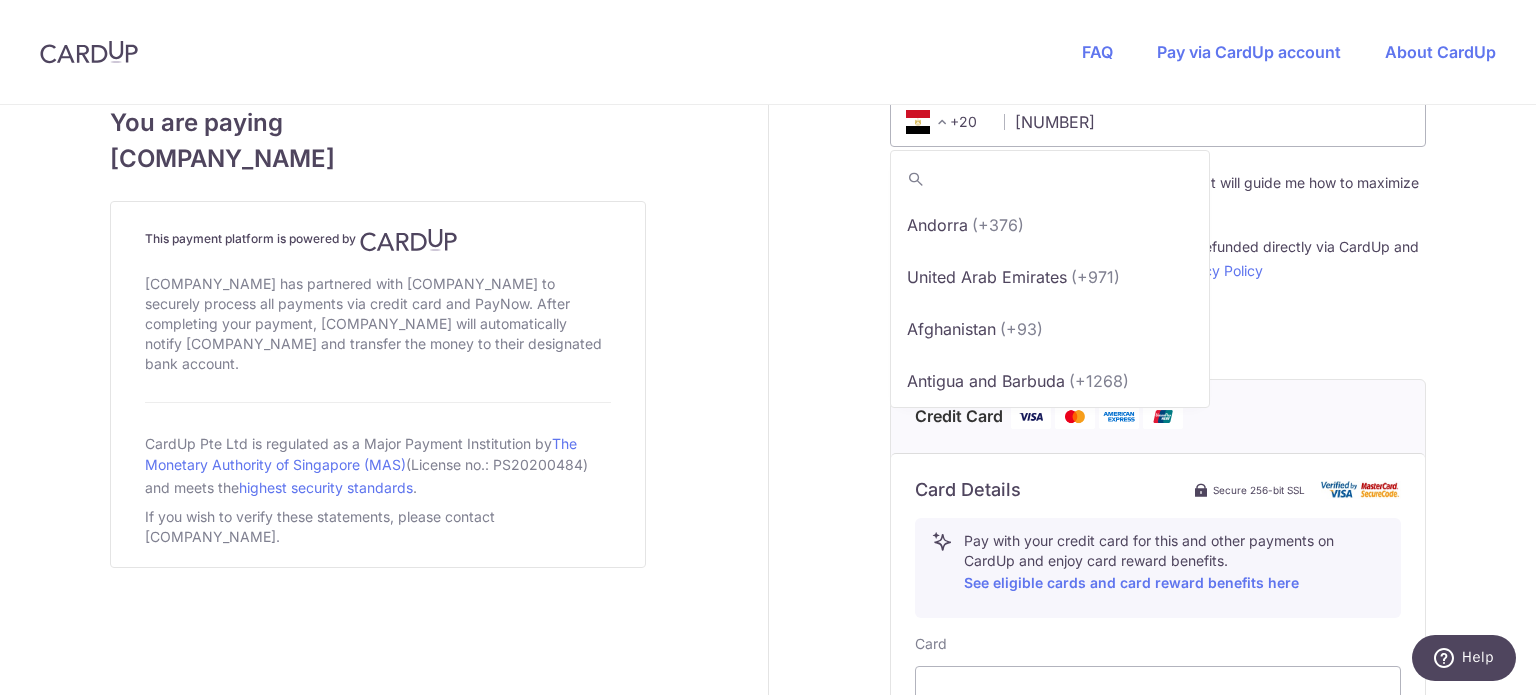 click at bounding box center [942, 122] 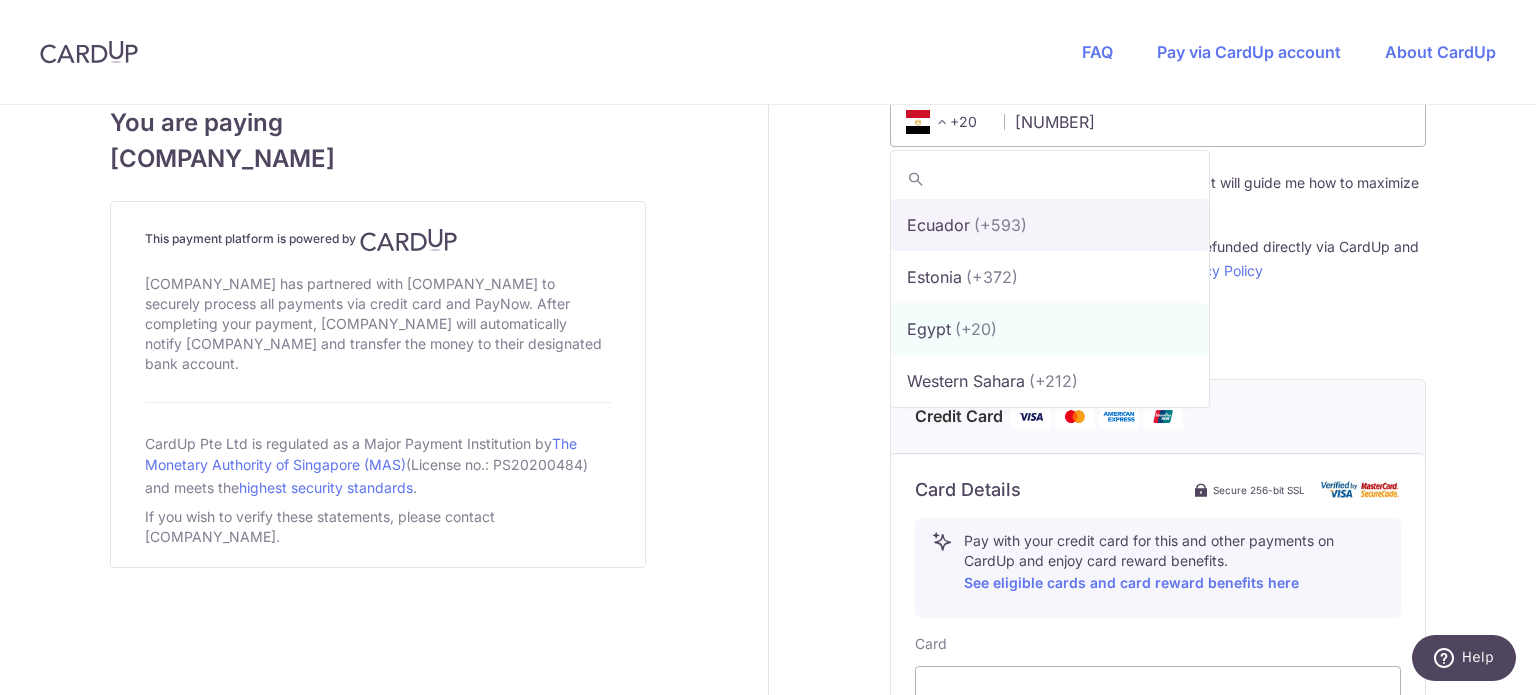 click at bounding box center [1050, 179] 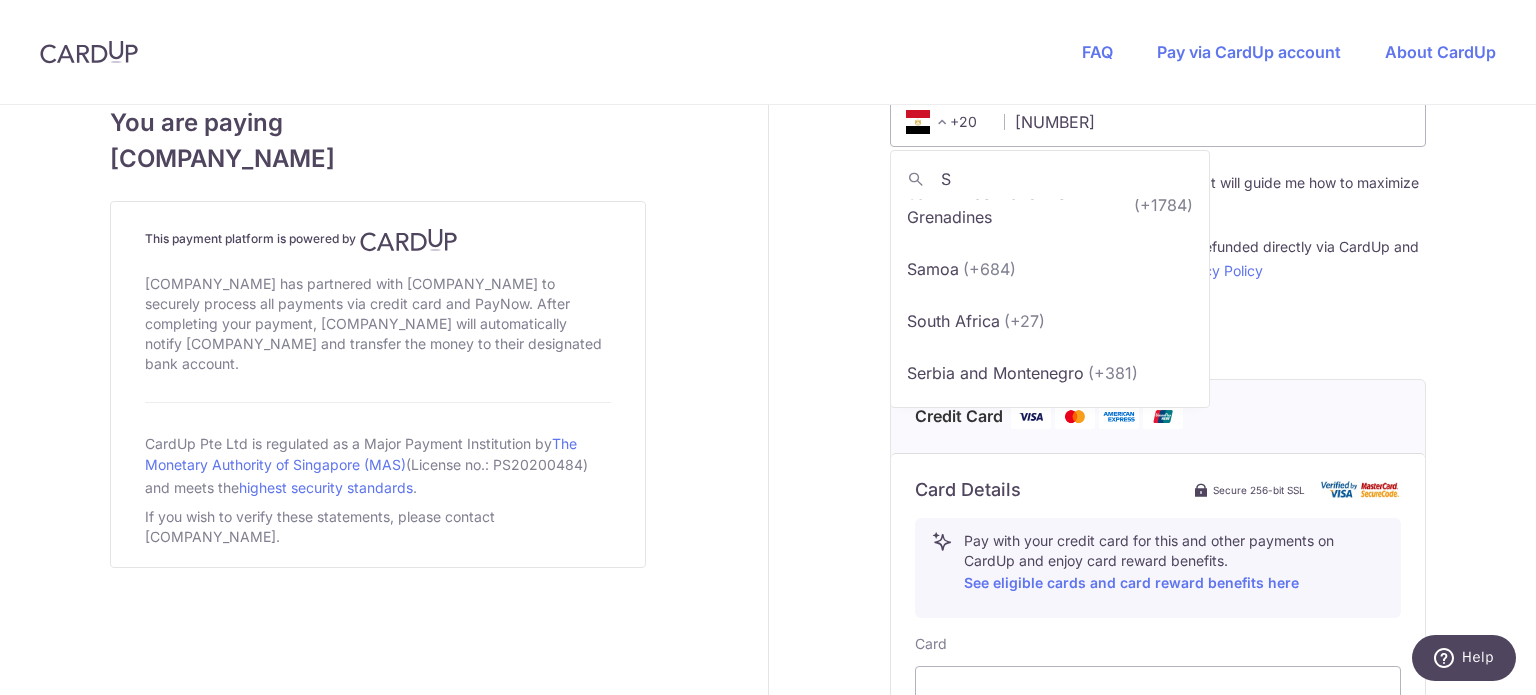 scroll, scrollTop: 0, scrollLeft: 0, axis: both 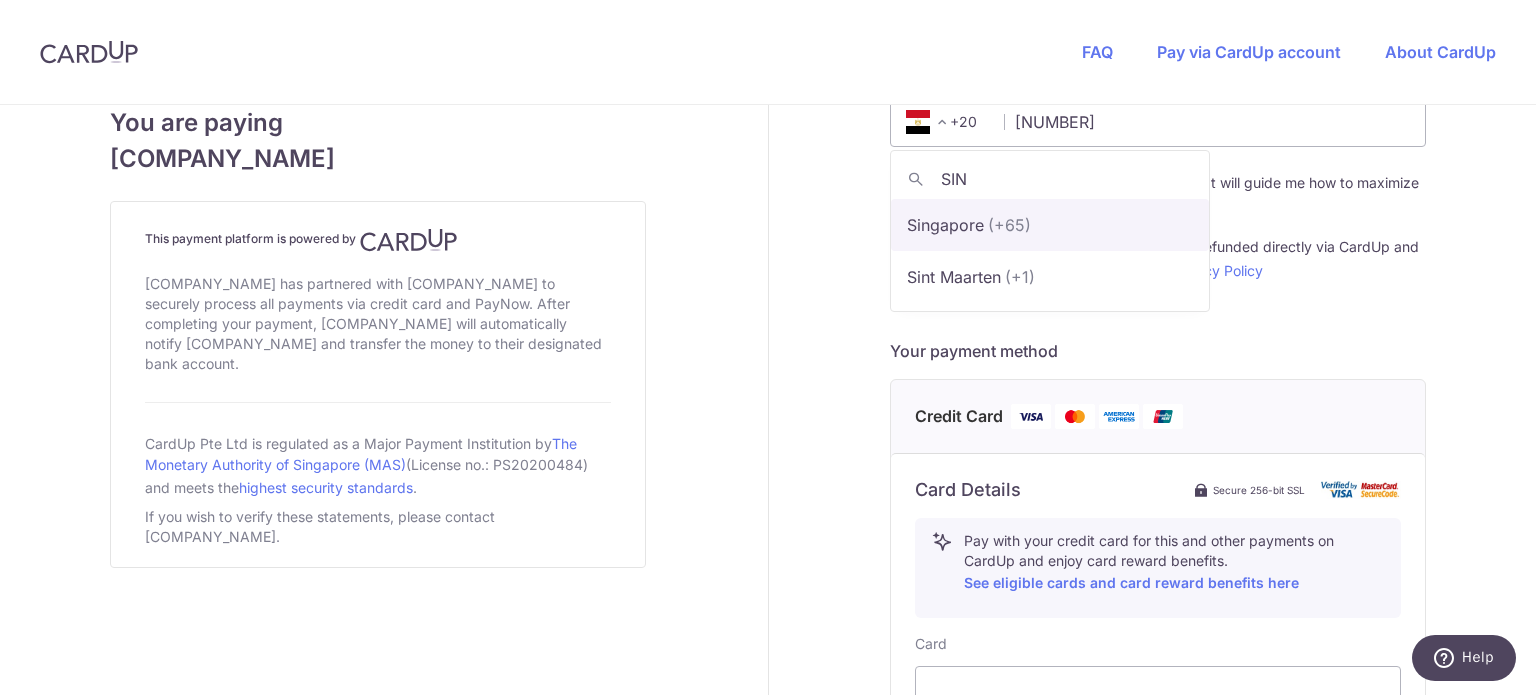 type on "SIN" 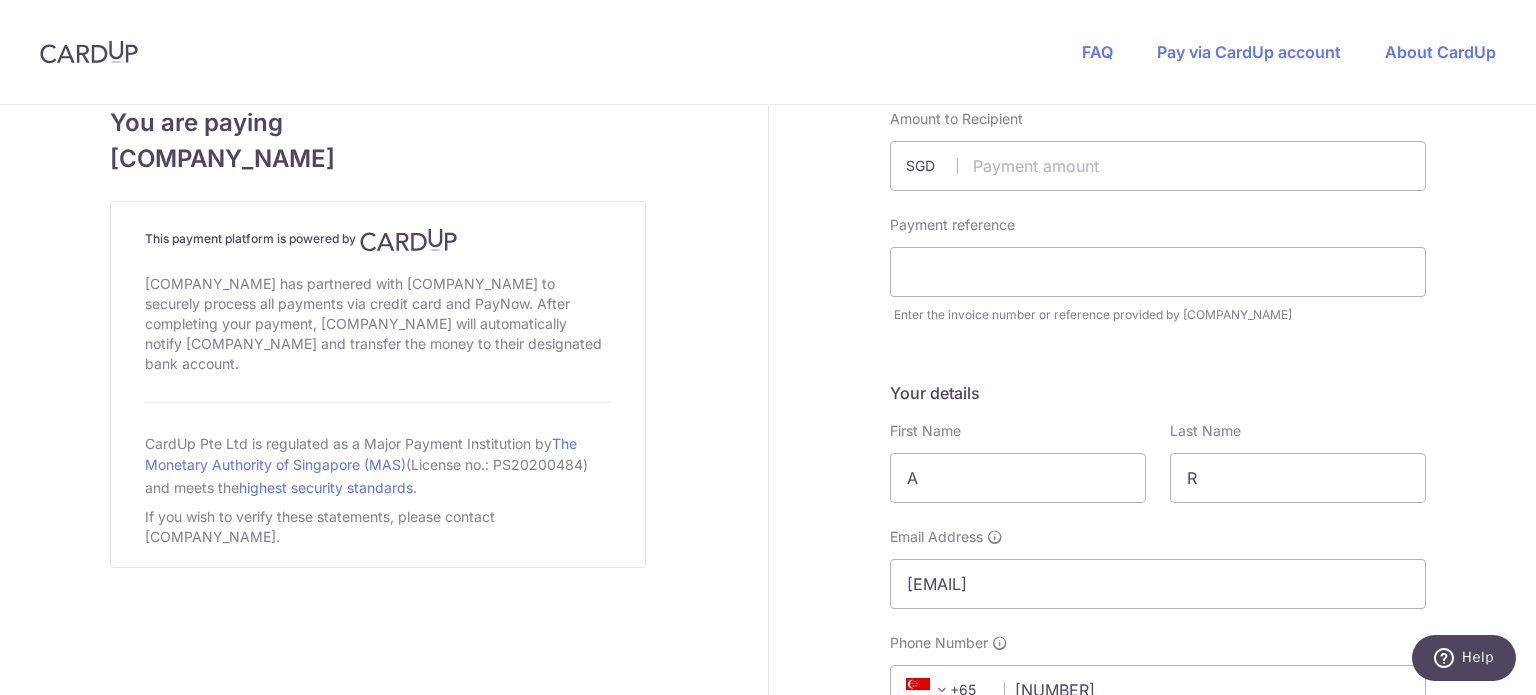 scroll, scrollTop: 0, scrollLeft: 0, axis: both 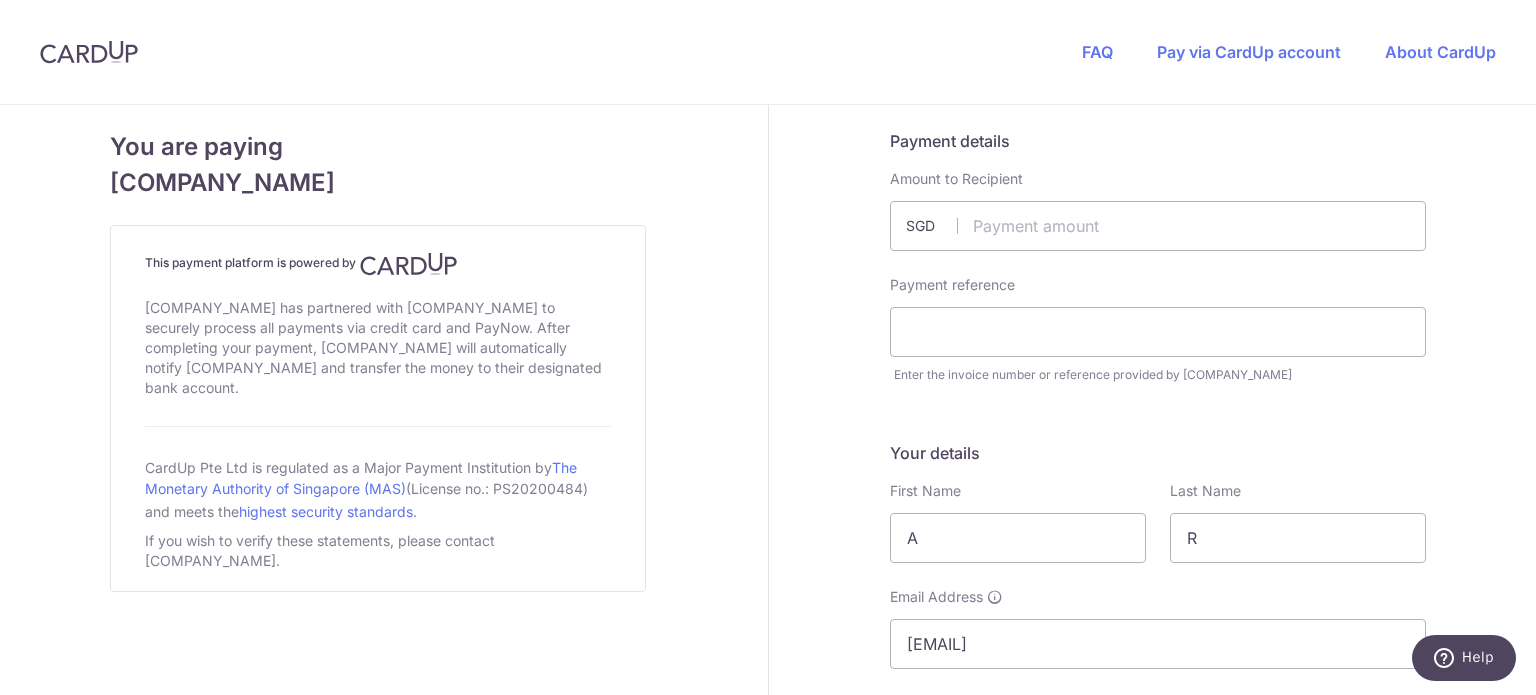 click on "Payment details
Amount to Recipient
SGD
Payment reference
Enter the invoice number or reference provided by [COMPANY_NAME]" at bounding box center (1158, 257) 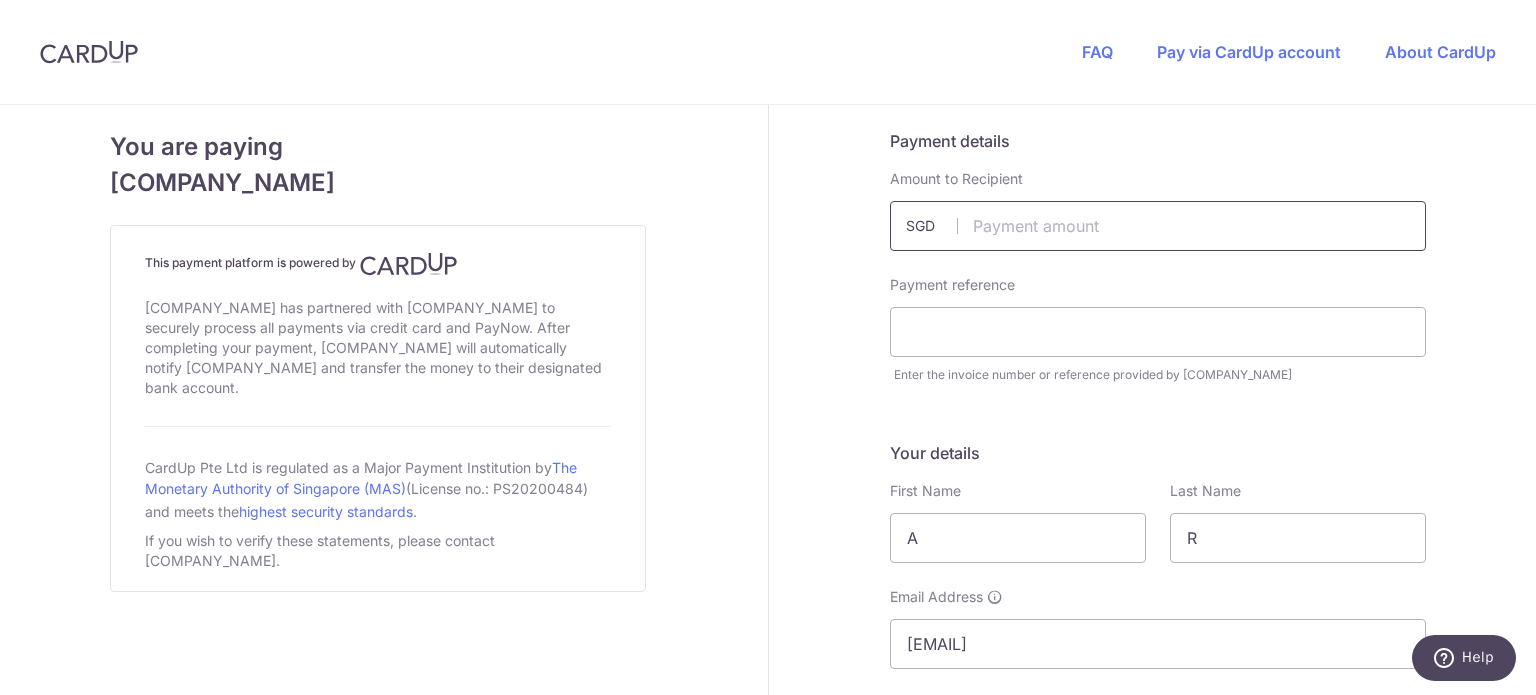 click at bounding box center [1158, 226] 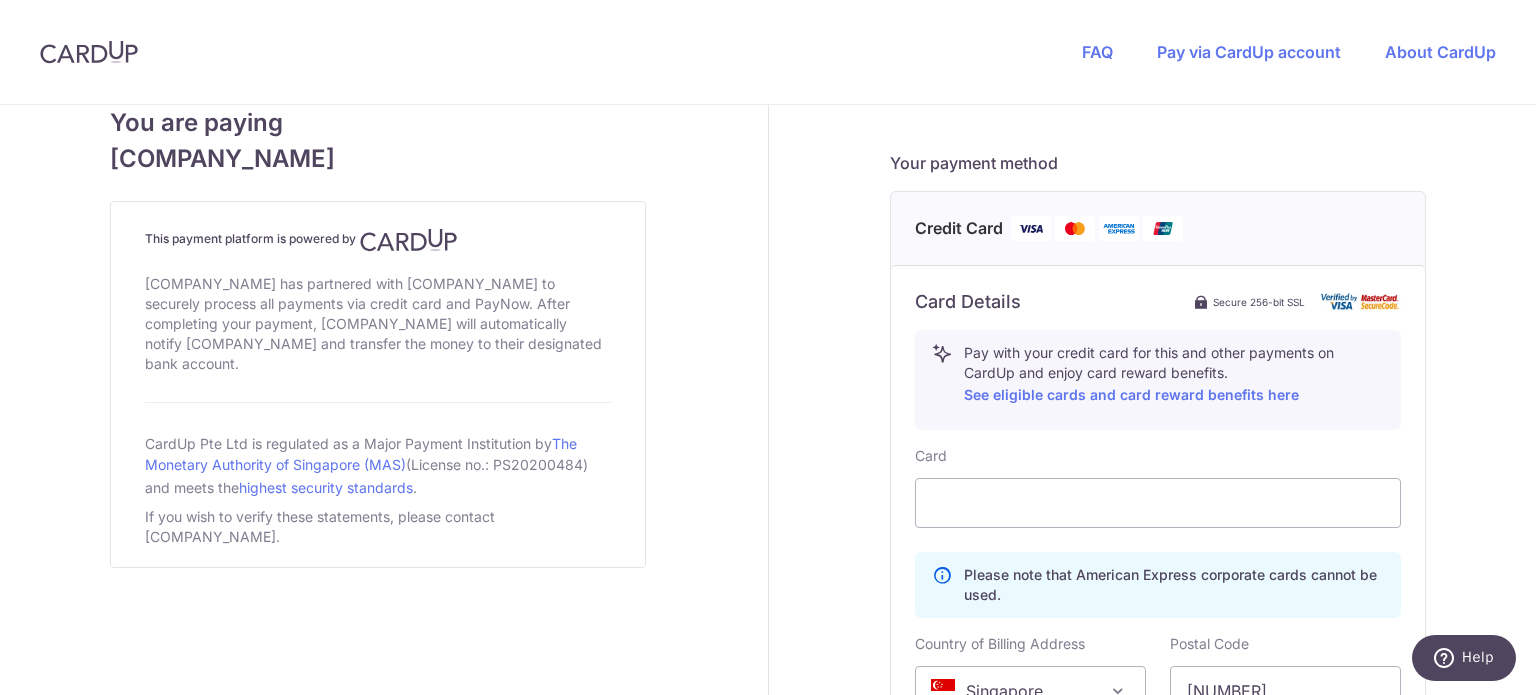 scroll, scrollTop: 818, scrollLeft: 0, axis: vertical 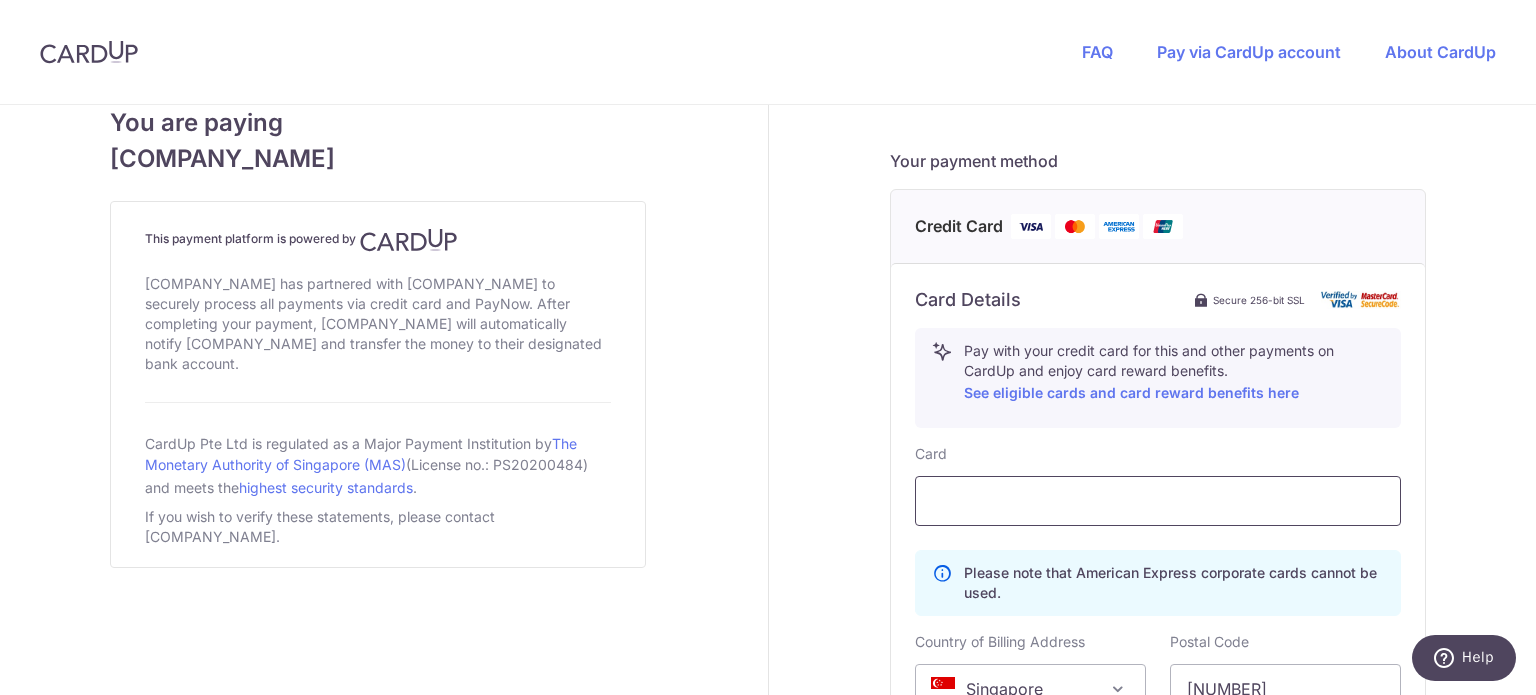 click at bounding box center [1158, 501] 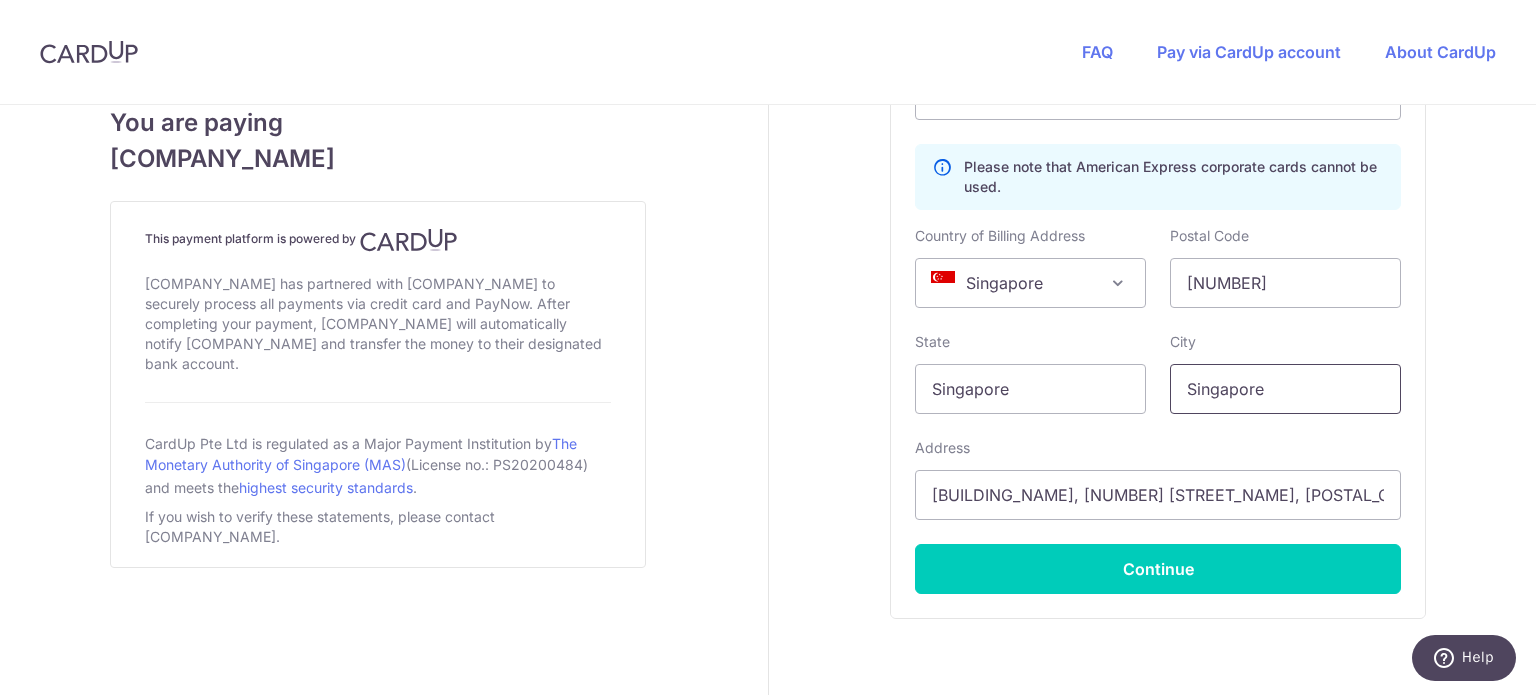 scroll, scrollTop: 1219, scrollLeft: 0, axis: vertical 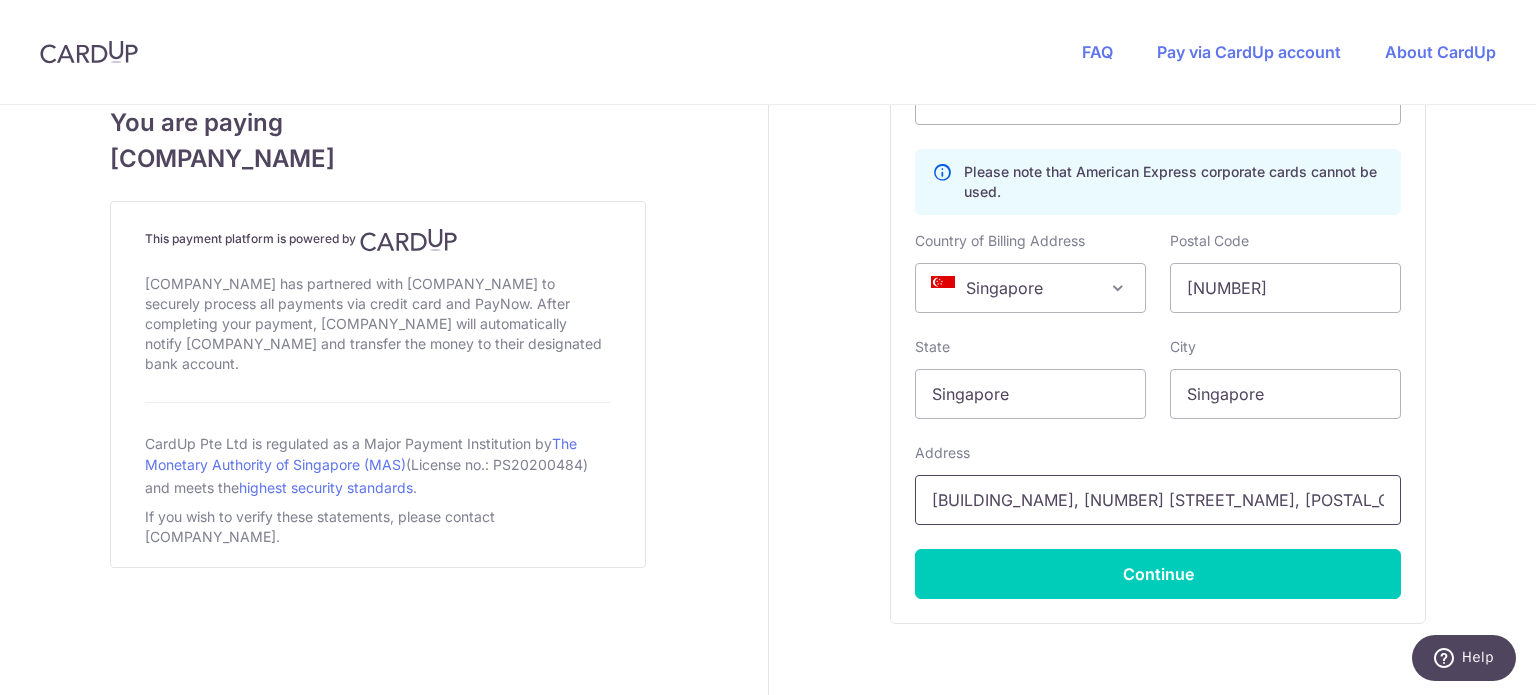 drag, startPoint x: 1312, startPoint y: 504, endPoint x: 952, endPoint y: 487, distance: 360.40115 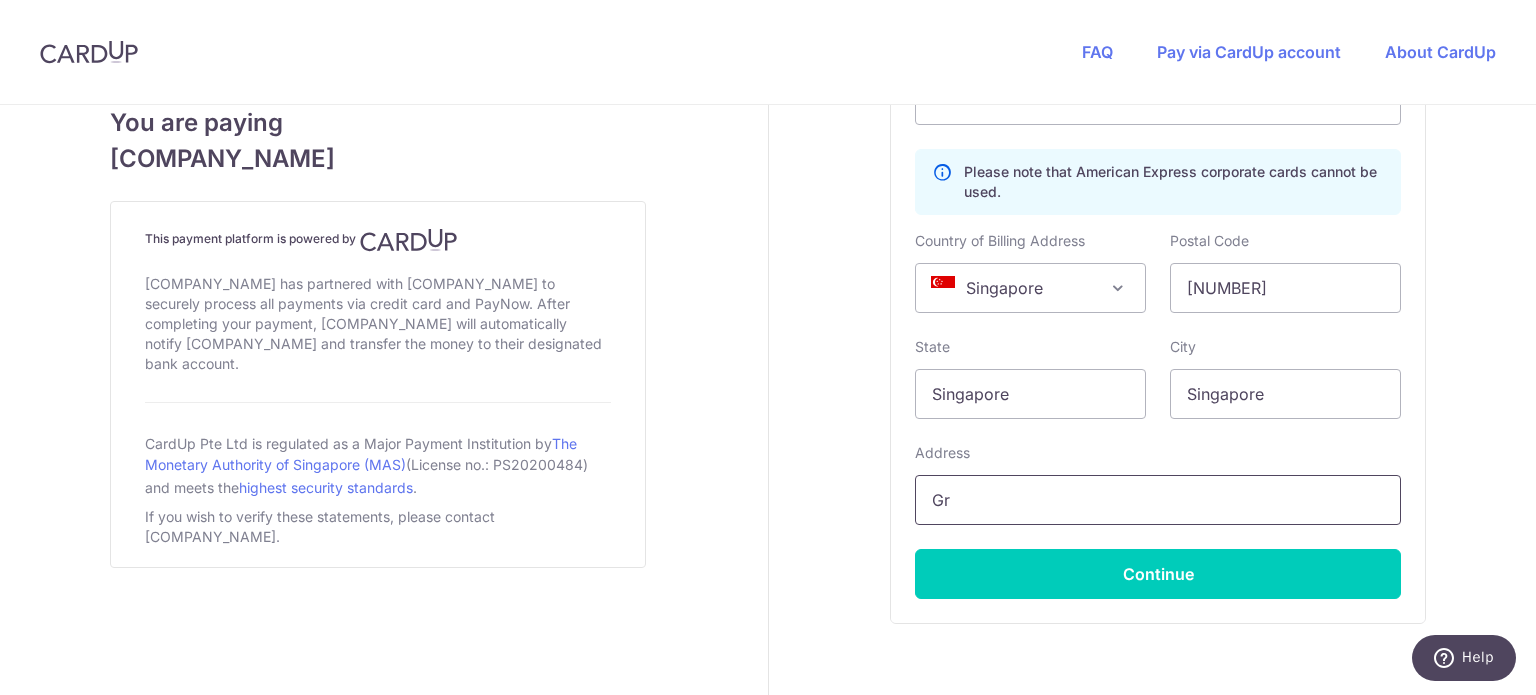 type on "G" 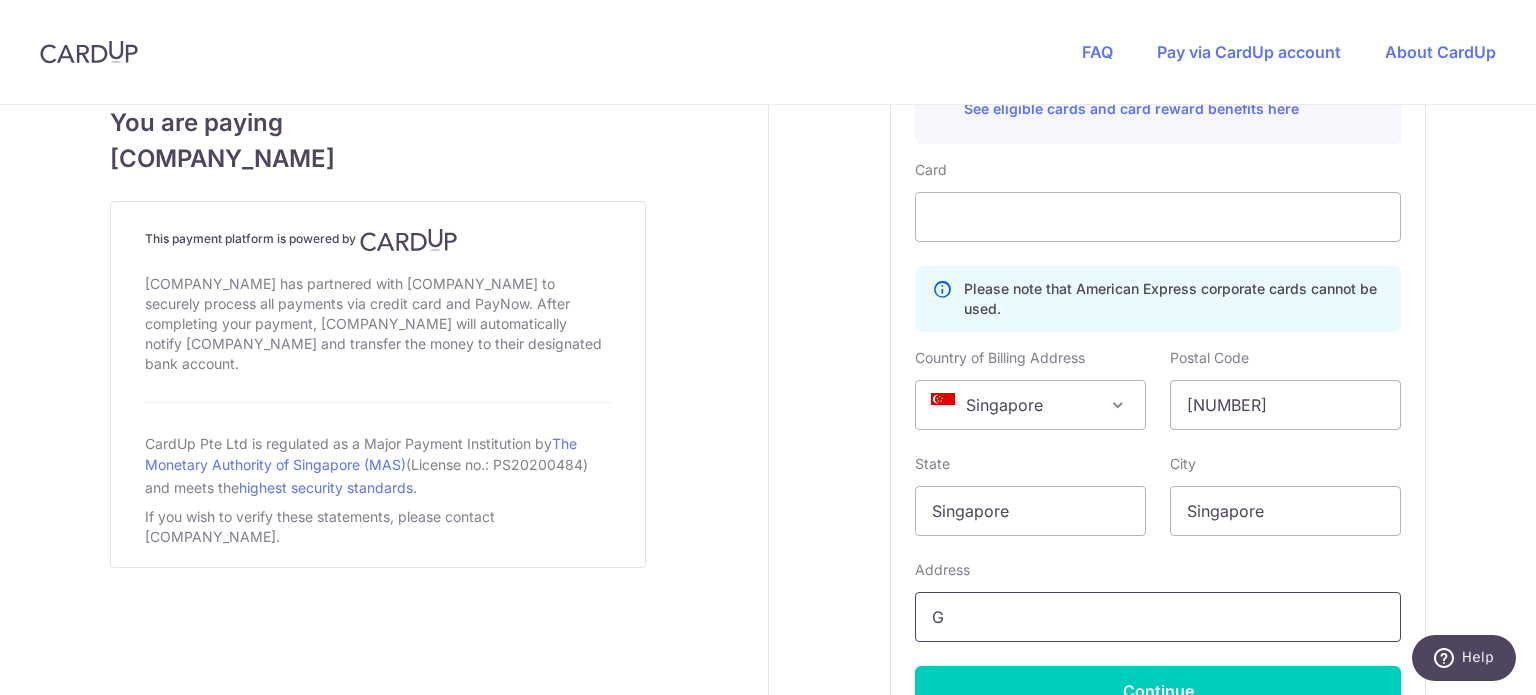 scroll, scrollTop: 1104, scrollLeft: 0, axis: vertical 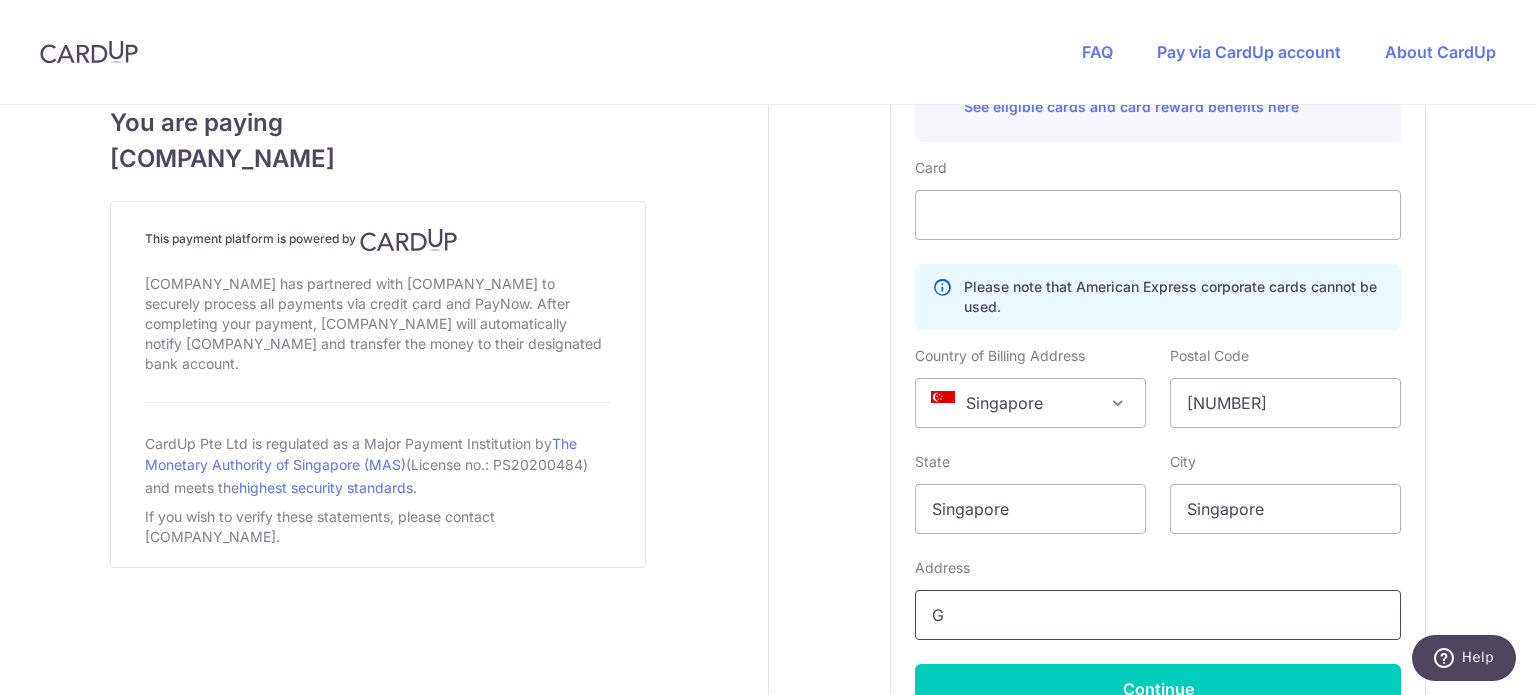 click on "G" at bounding box center (1158, 615) 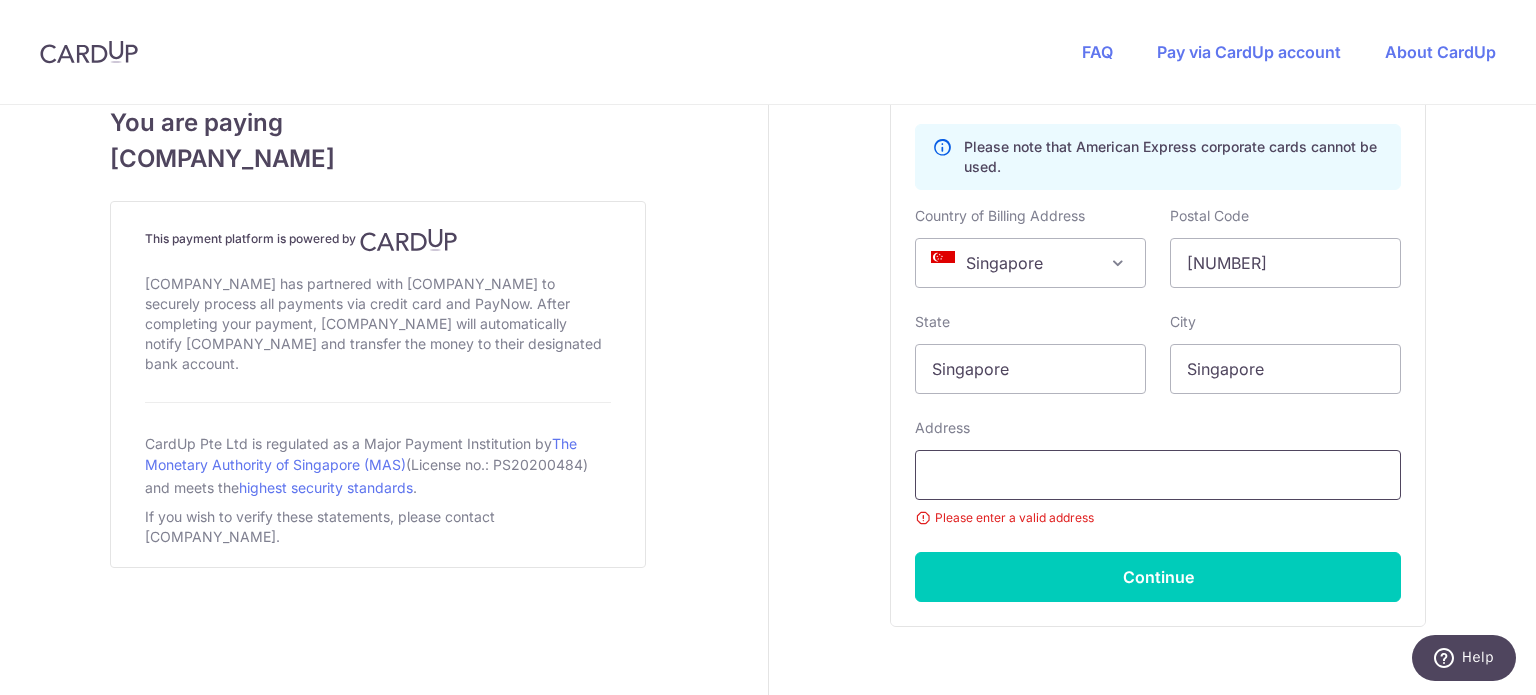 scroll, scrollTop: 1251, scrollLeft: 0, axis: vertical 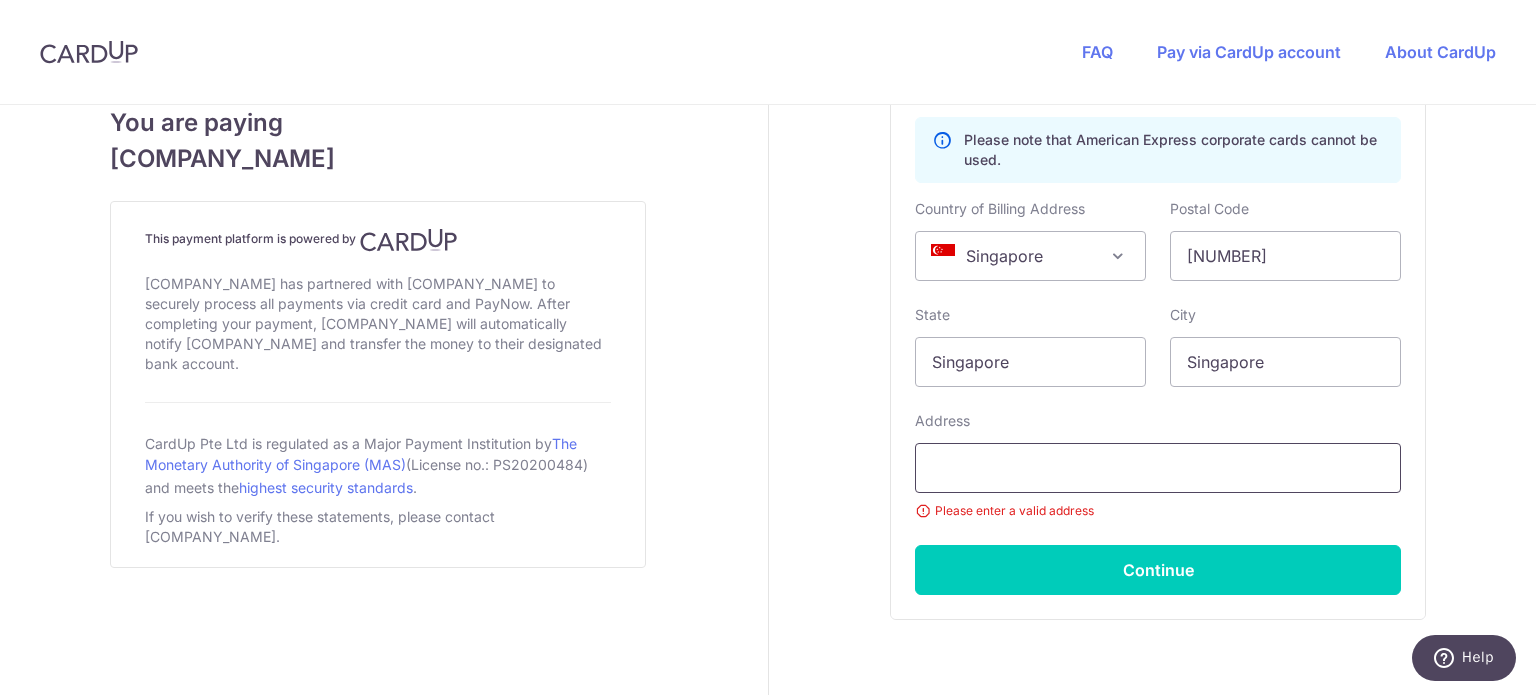type on "p" 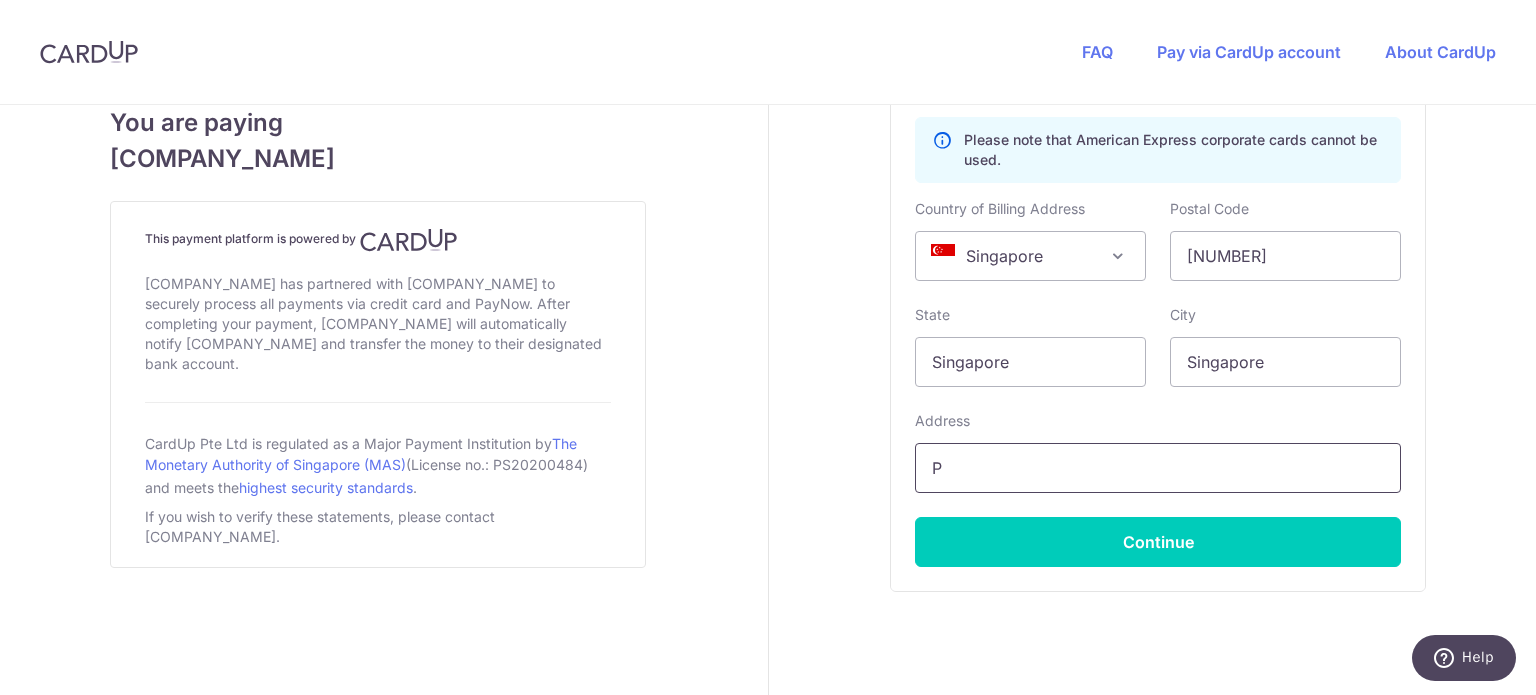 type on "[BUILDING_NAME], [NUMBER] [STREET_NAME]" 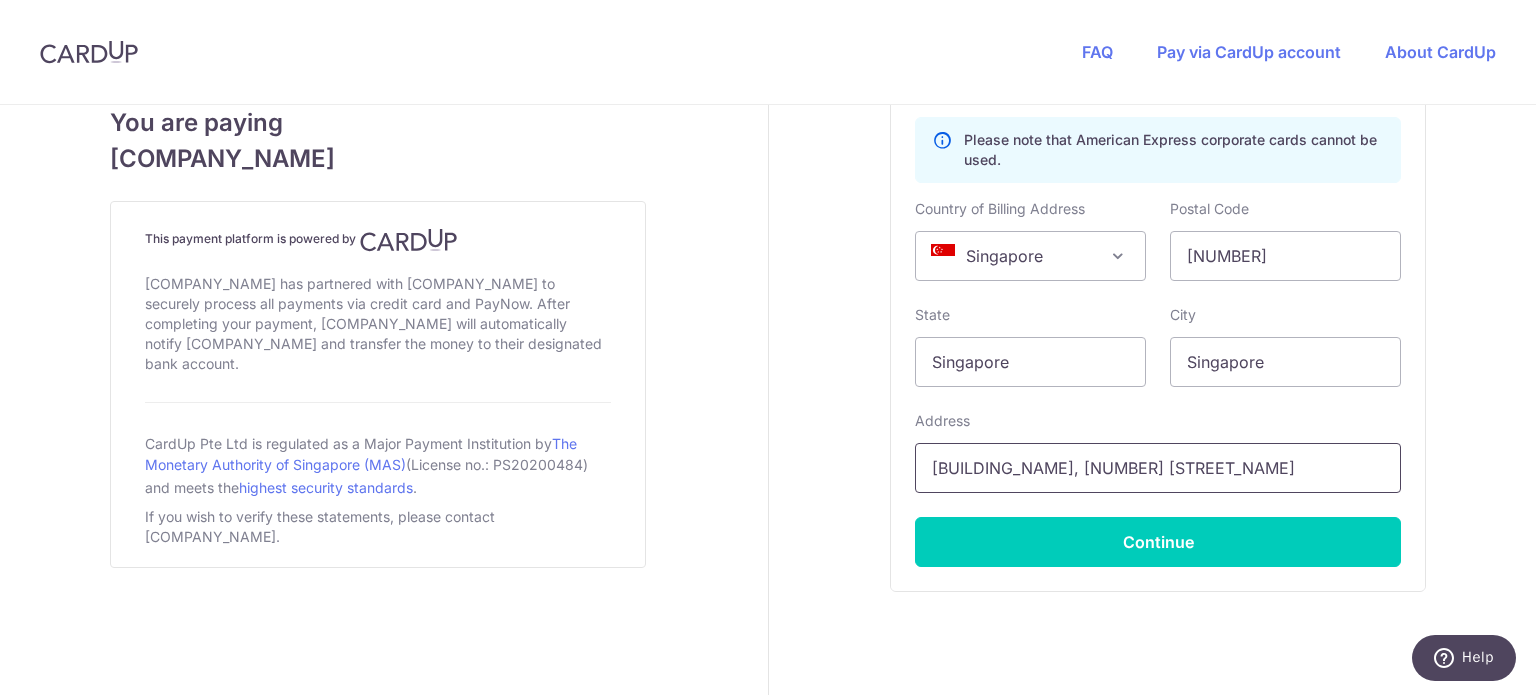 select on "65" 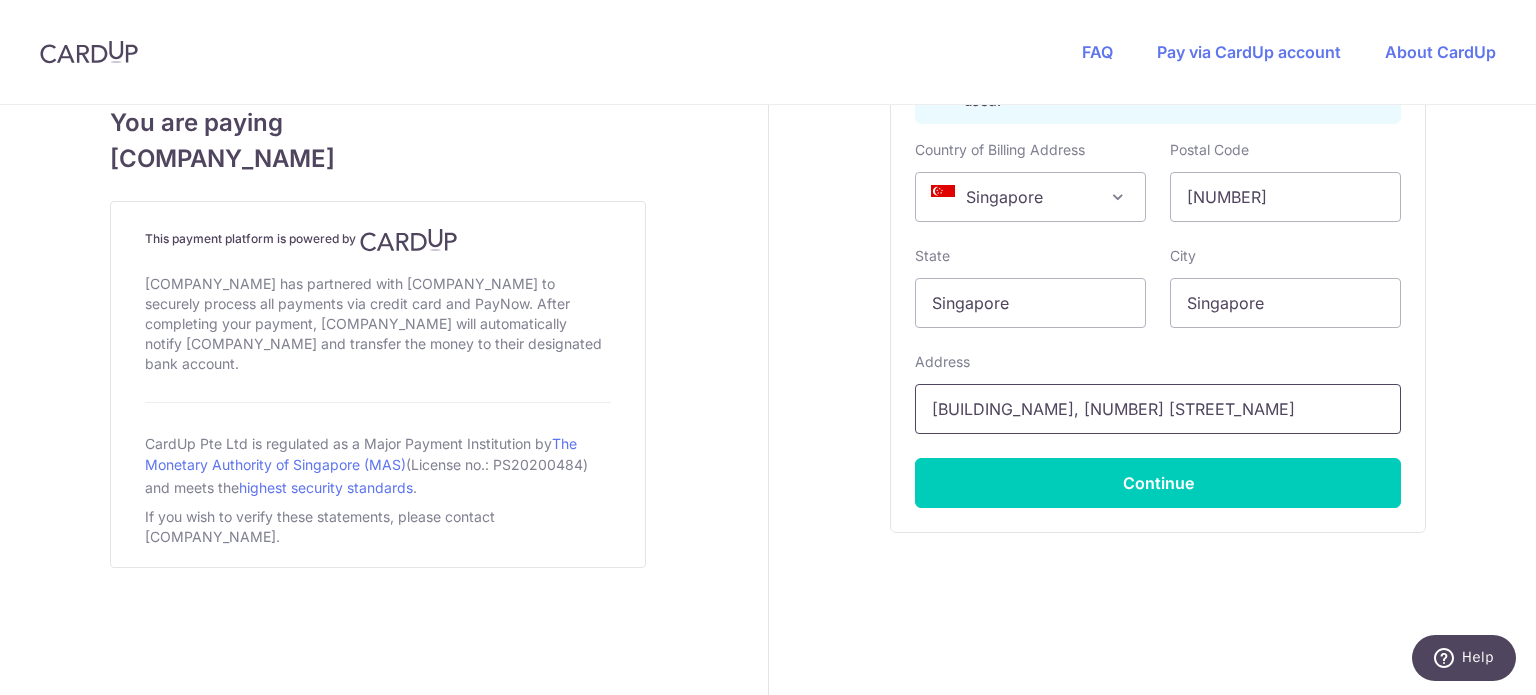 scroll, scrollTop: 1316, scrollLeft: 0, axis: vertical 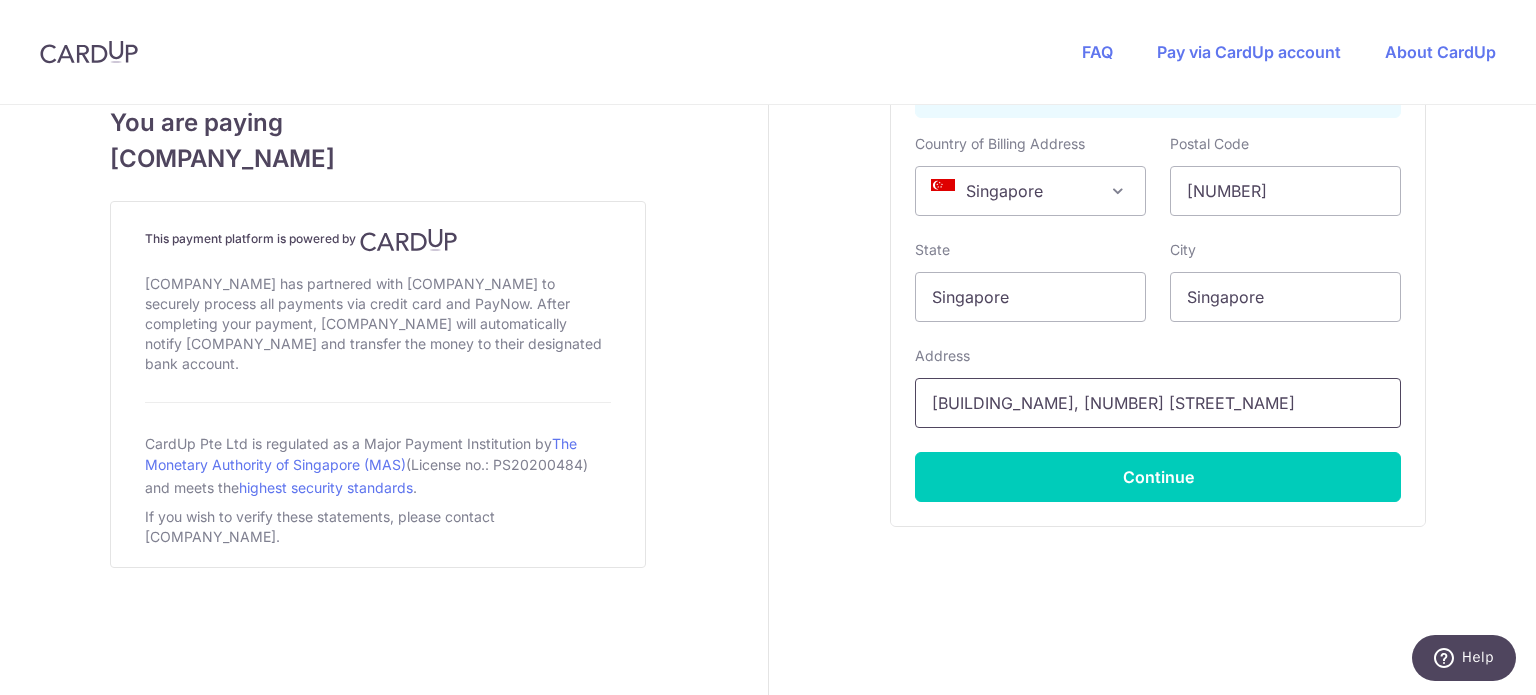 click on "[BUILDING_NAME], [NUMBER] [STREET_NAME]" at bounding box center [1158, 403] 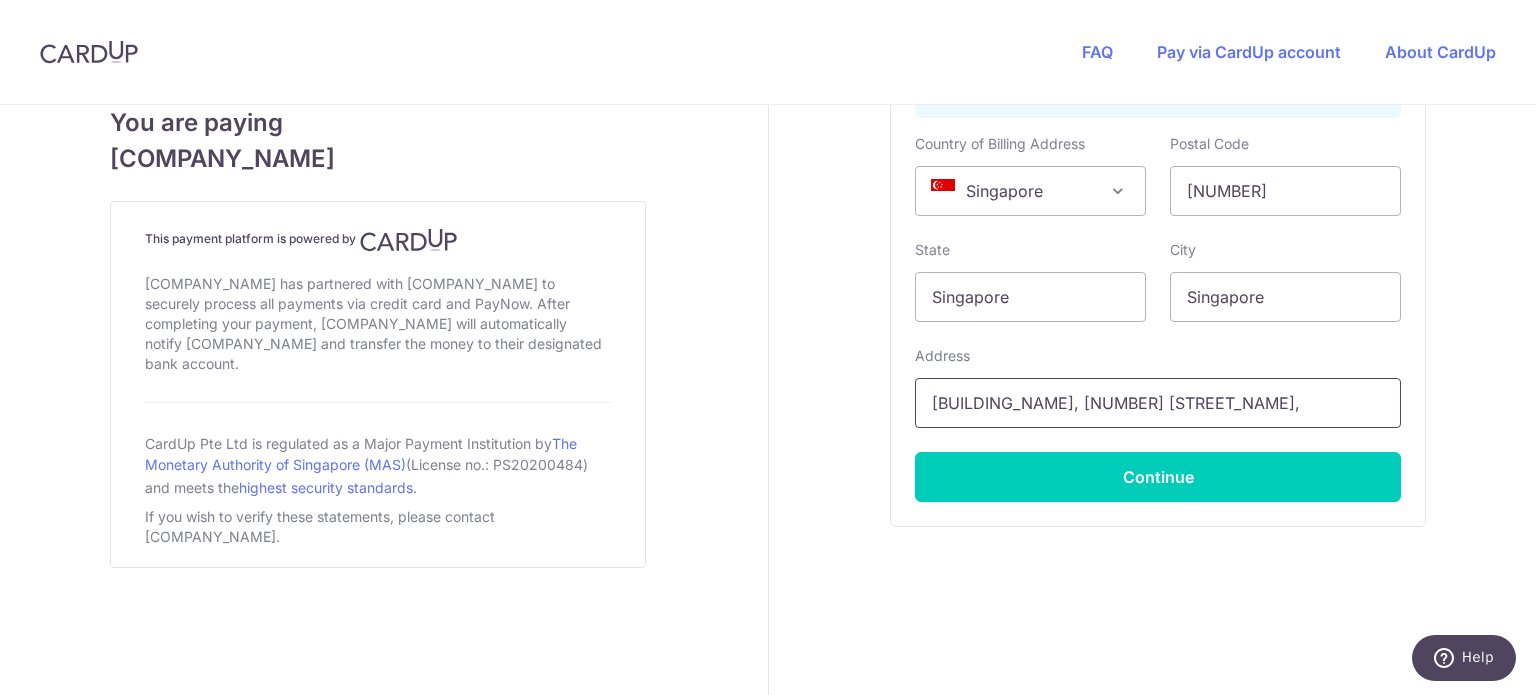 click on "[BUILDING_NAME], [NUMBER] [STREET_NAME]," at bounding box center [1158, 403] 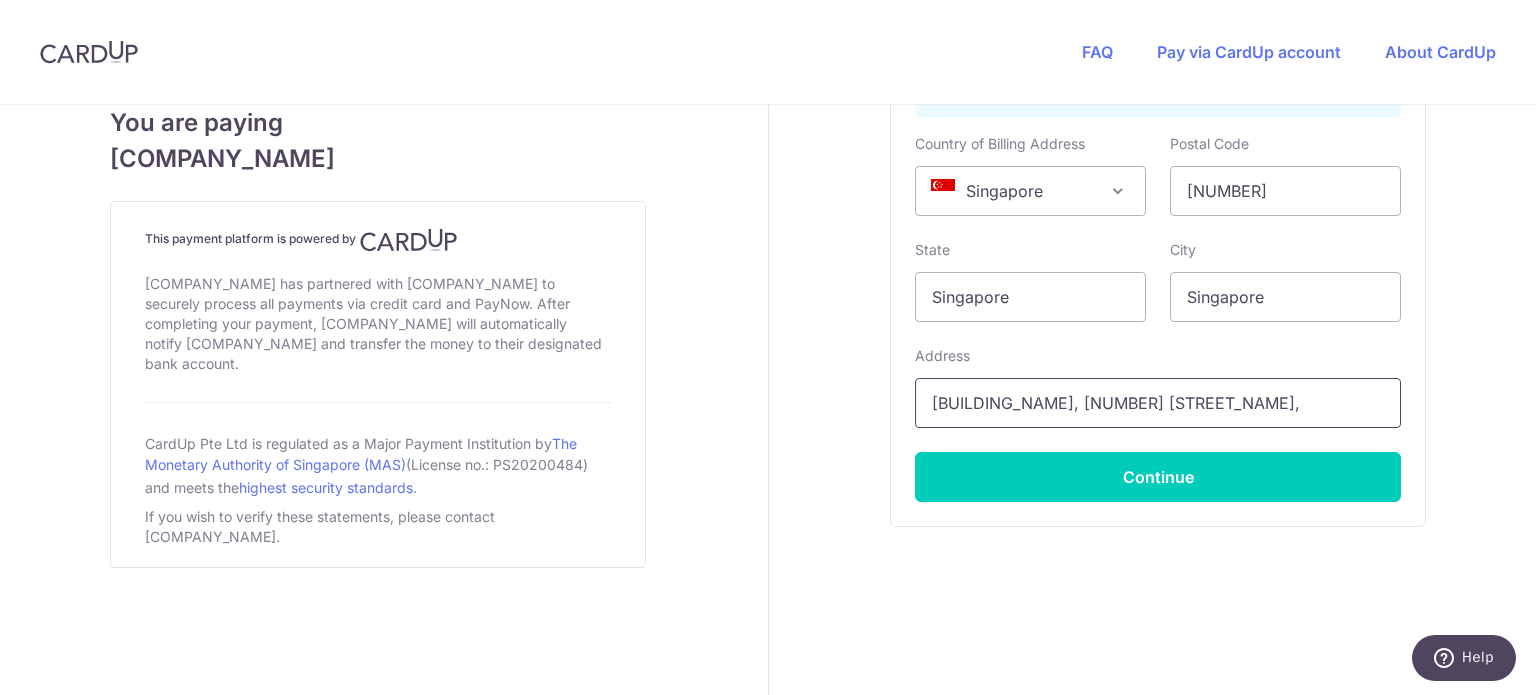 click on "[BUILDING_NAME], [NUMBER] [STREET_NAME]," at bounding box center [1158, 403] 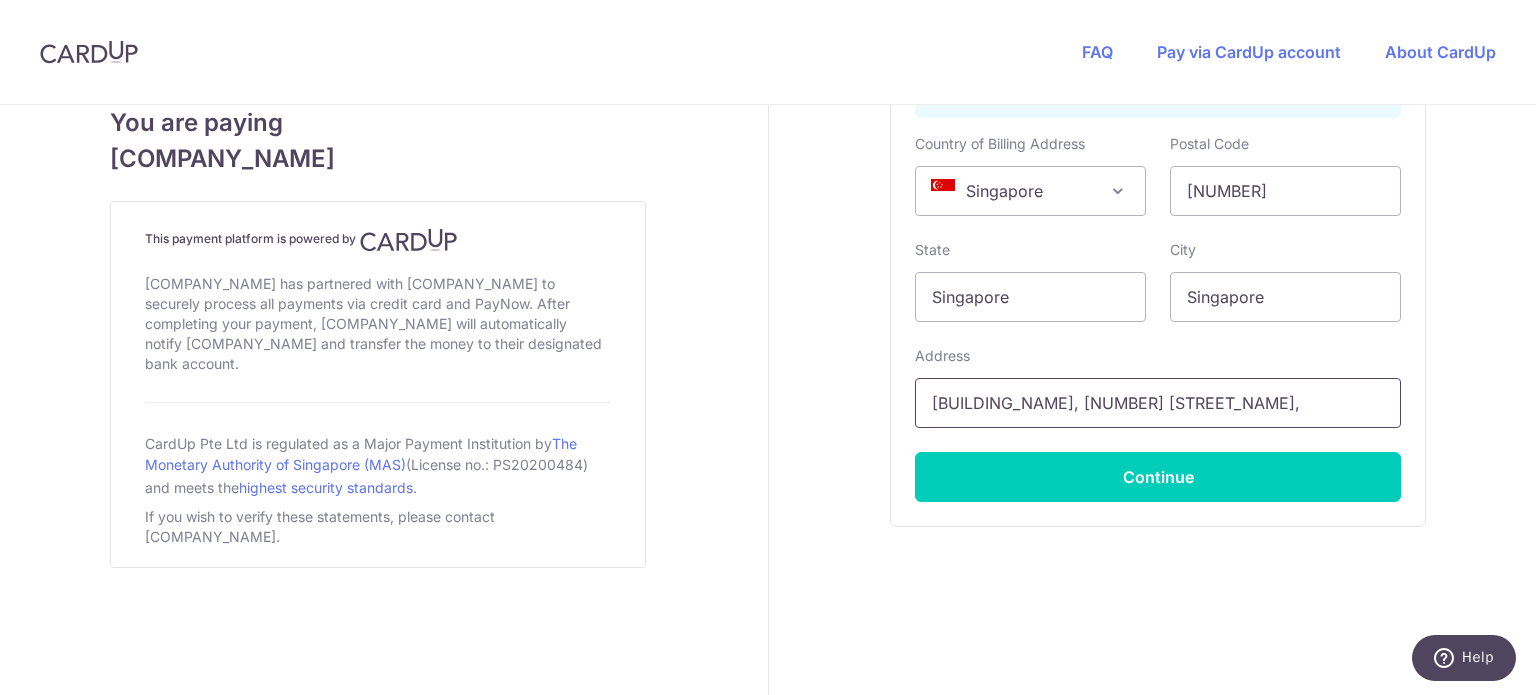 type on "[BUILDING_NAME], [NUMBER] [STREET_NAME]," 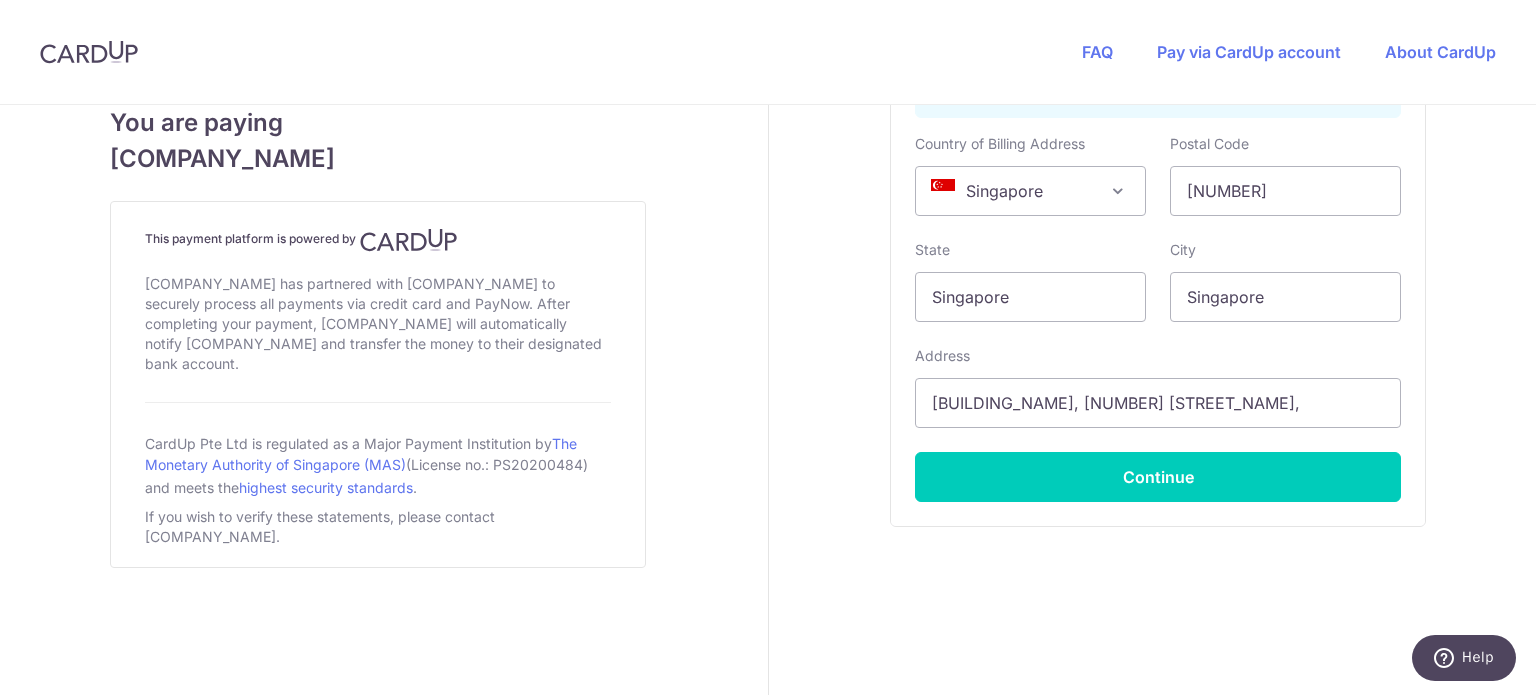 click on "Payment details
Amount to Recipient
SGD
Payment reference
Enter the invoice number or reference provided by [COMPANY_NAME]
Your details
First Name
[FIRST_NAME_INITIAL]
Last Name
[LAST_NAME_INITIAL]
Email Address
[EMAIL]
Phone Number +376" at bounding box center (1159, -257) 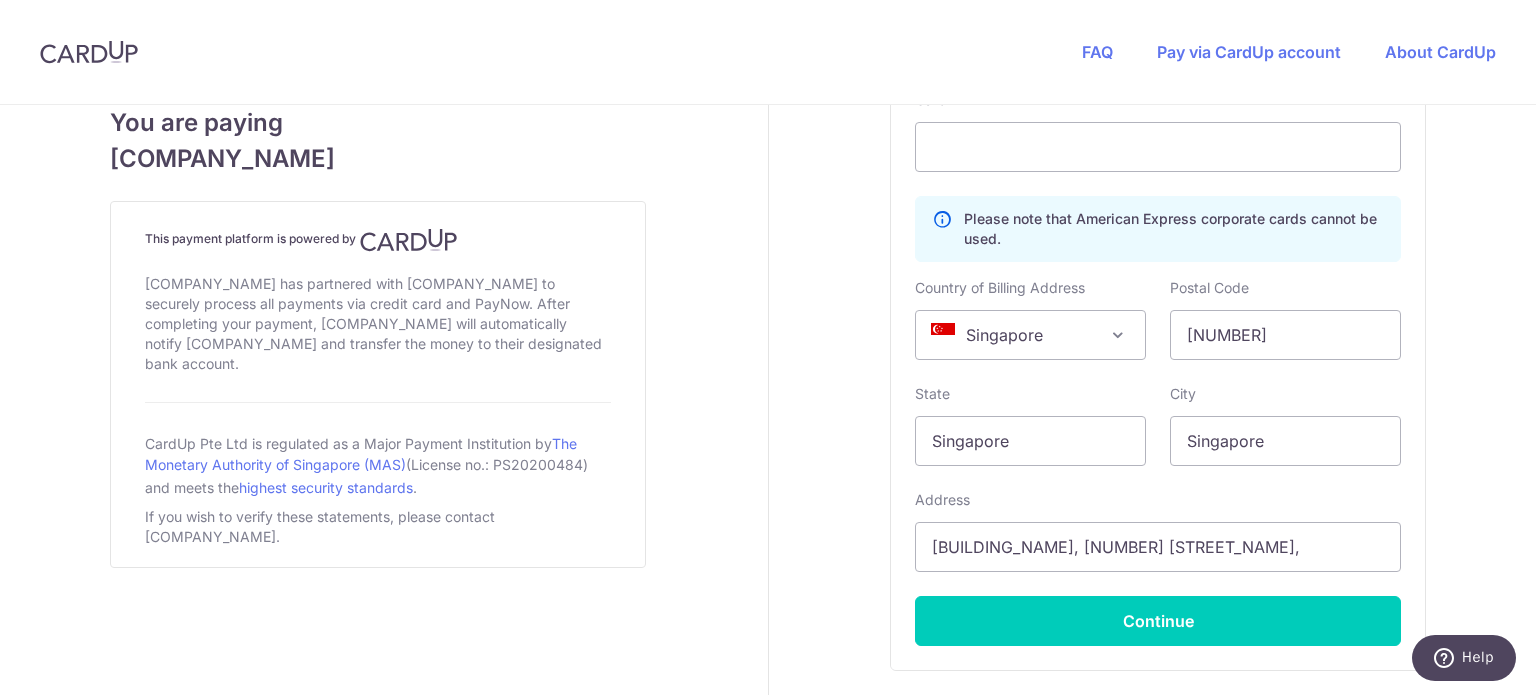 scroll, scrollTop: 1175, scrollLeft: 0, axis: vertical 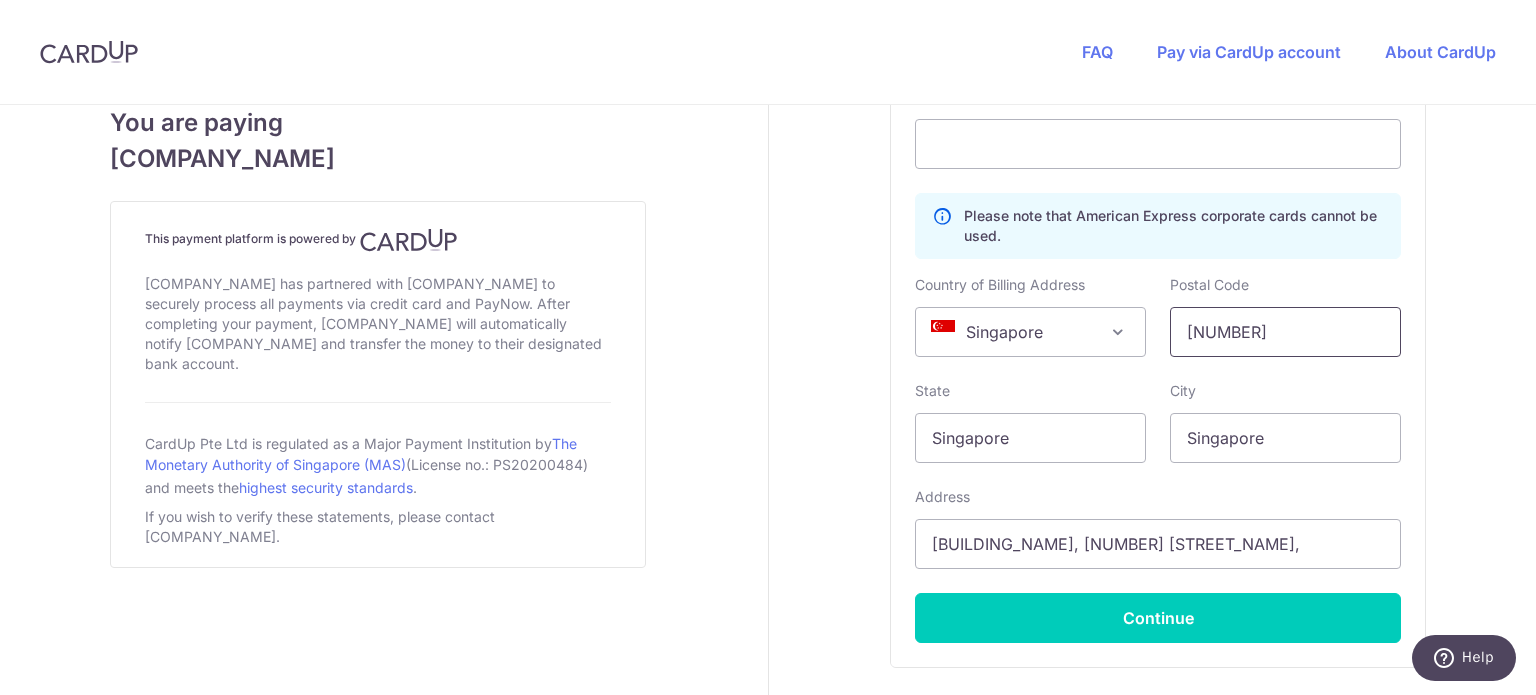 click on "[NUMBER]" at bounding box center (1285, 332) 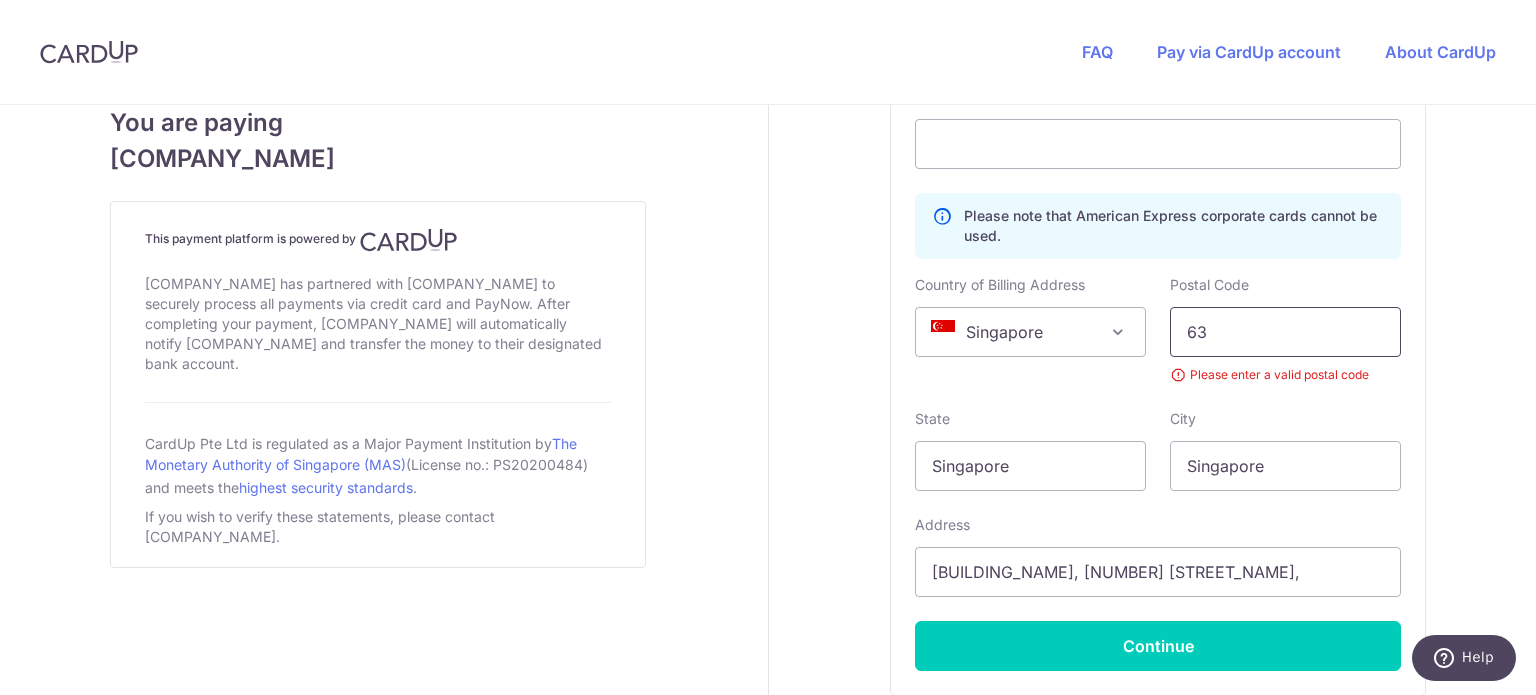 type on "6" 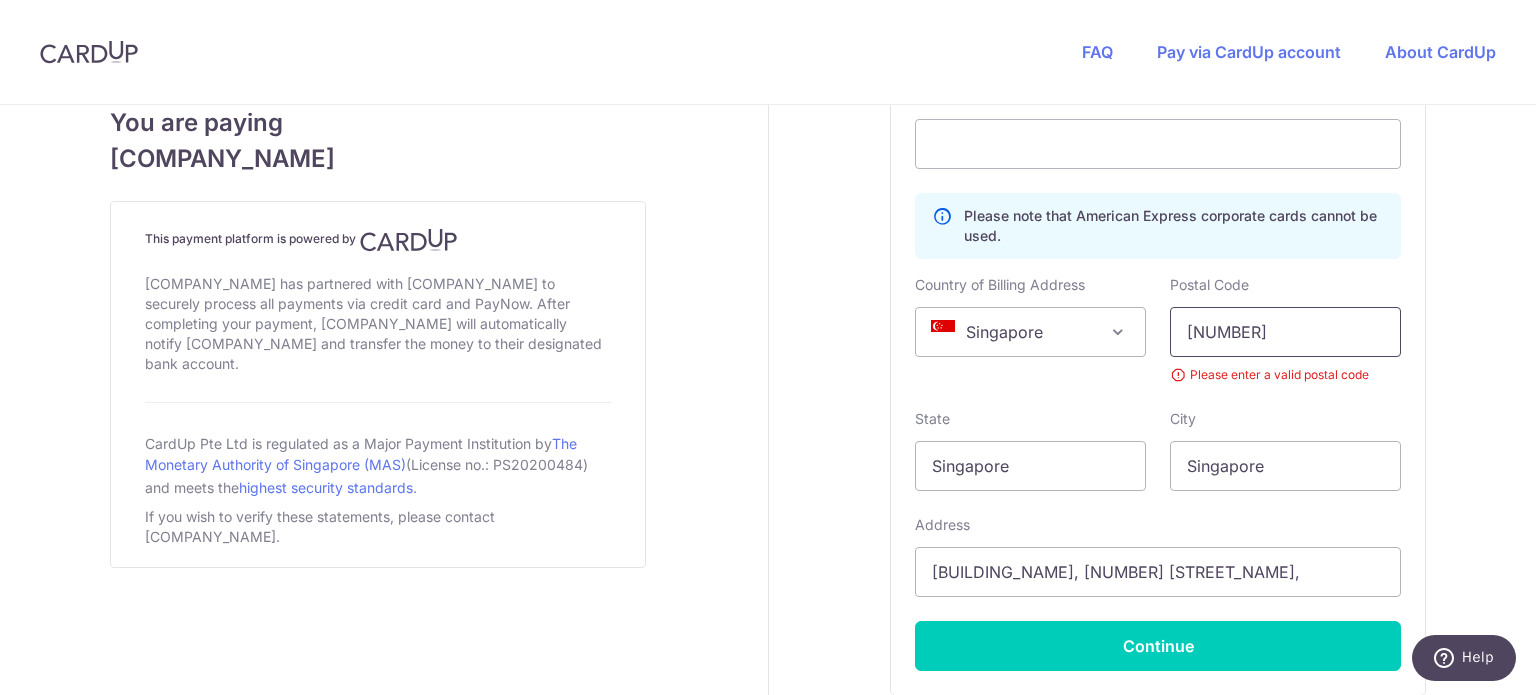 type on "[NUMBER]" 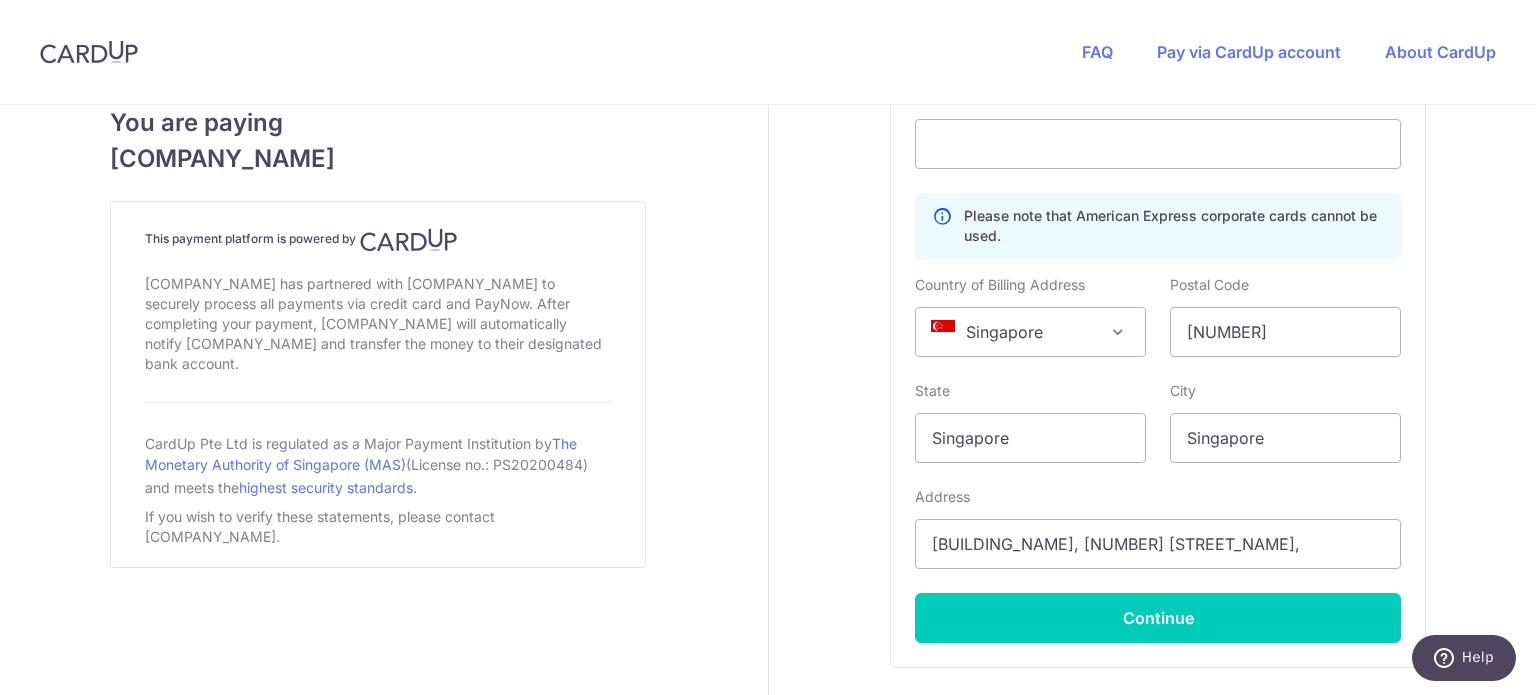 click on "Payment details
Amount to Recipient
SGD
Payment reference
Enter the invoice number or reference provided by [COMPANY_NAME]
Your details
First Name
[FIRST_NAME_INITIAL]
Last Name
[LAST_NAME_INITIAL]
Email Address
[EMAIL]
Phone Number +376" at bounding box center (1159, -116) 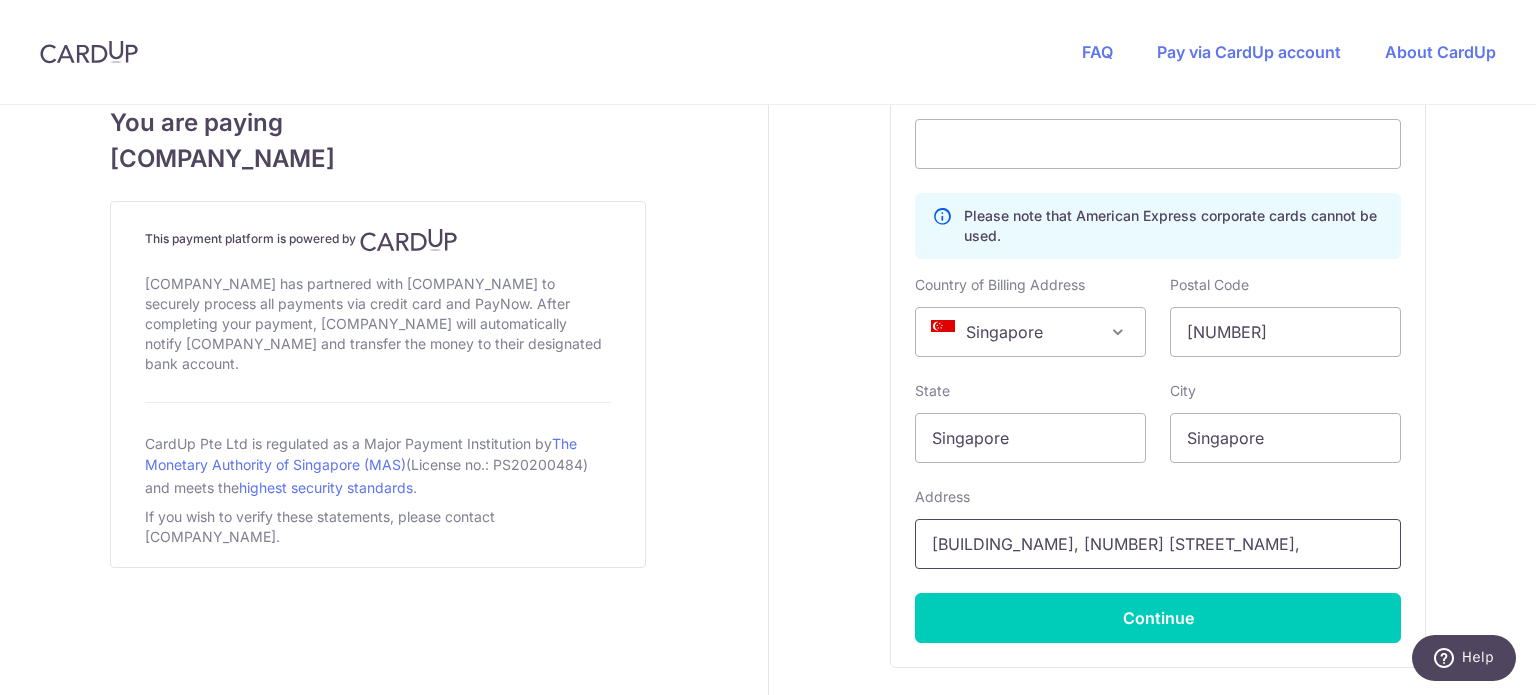 click on "[BUILDING_NAME], [NUMBER] [STREET_NAME]," at bounding box center (1158, 544) 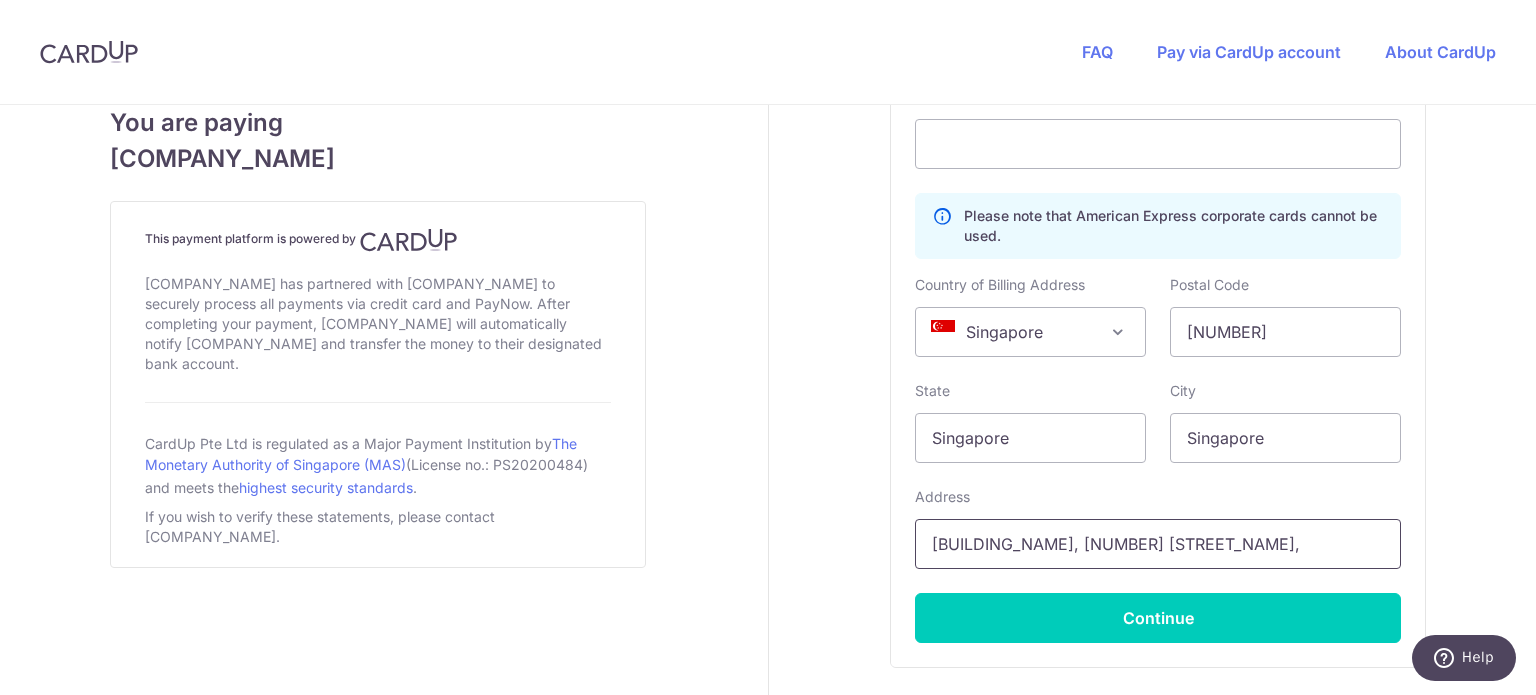 click on "[BUILDING_NAME], [NUMBER] [STREET_NAME]," at bounding box center (1158, 544) 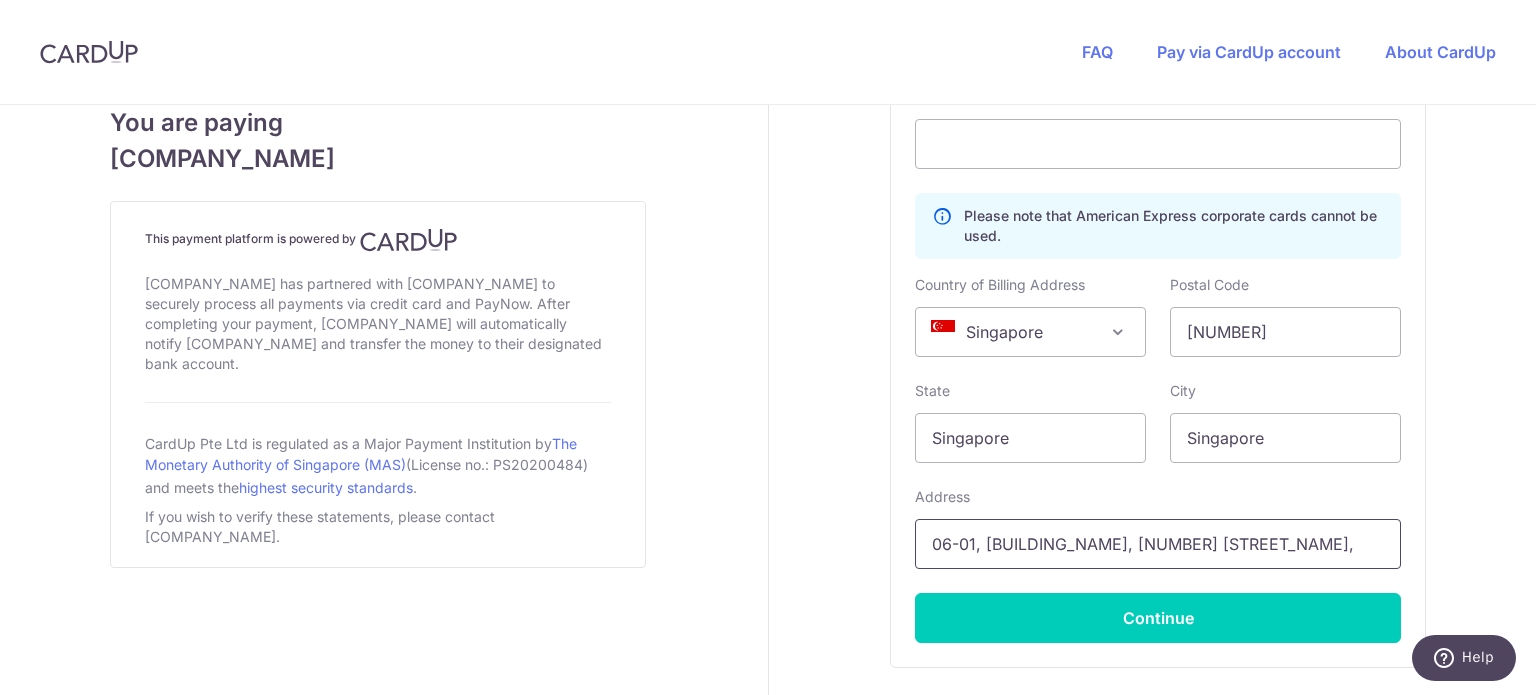 click on "06-01, [BUILDING_NAME], [NUMBER] [STREET_NAME]," at bounding box center (1158, 544) 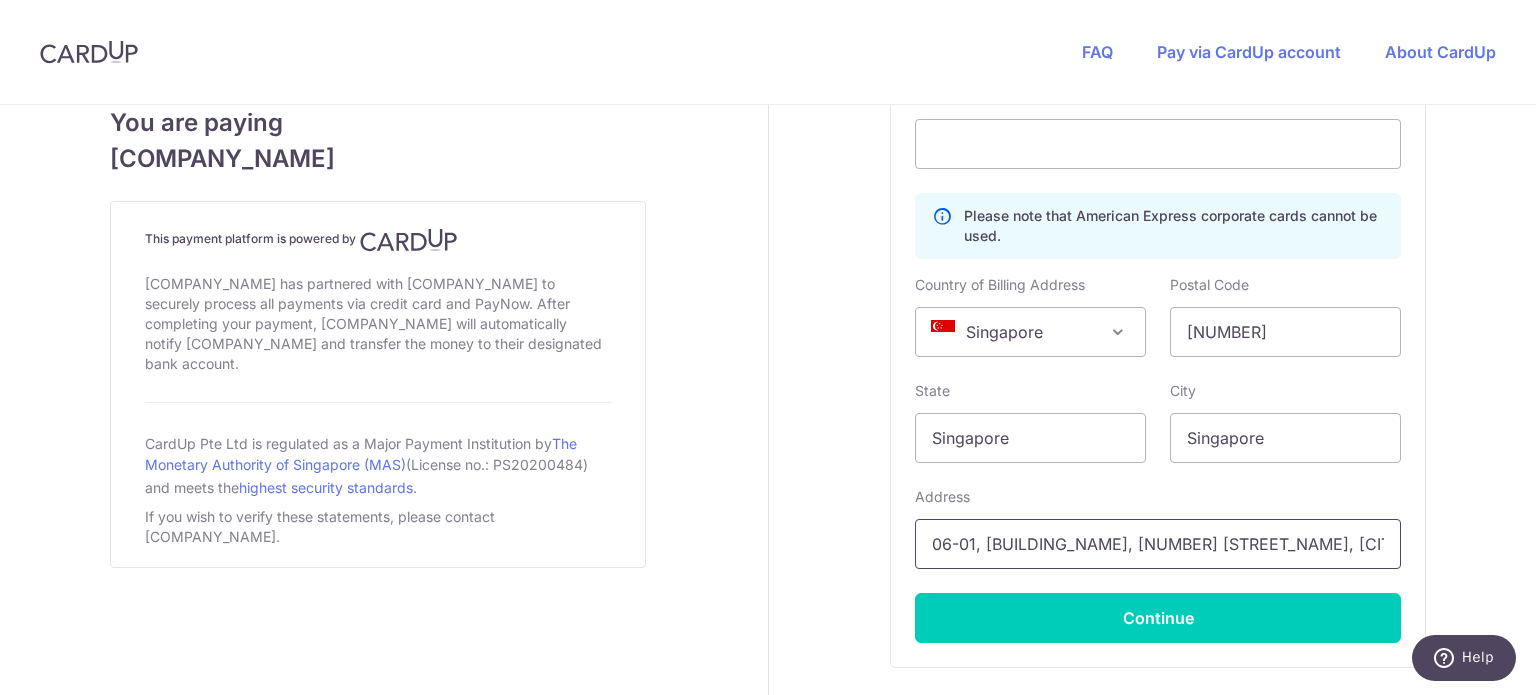 click on "06-01, [BUILDING_NAME], [NUMBER] [STREET_NAME], [CITY] [BUILDING_NAME]" at bounding box center (1158, 544) 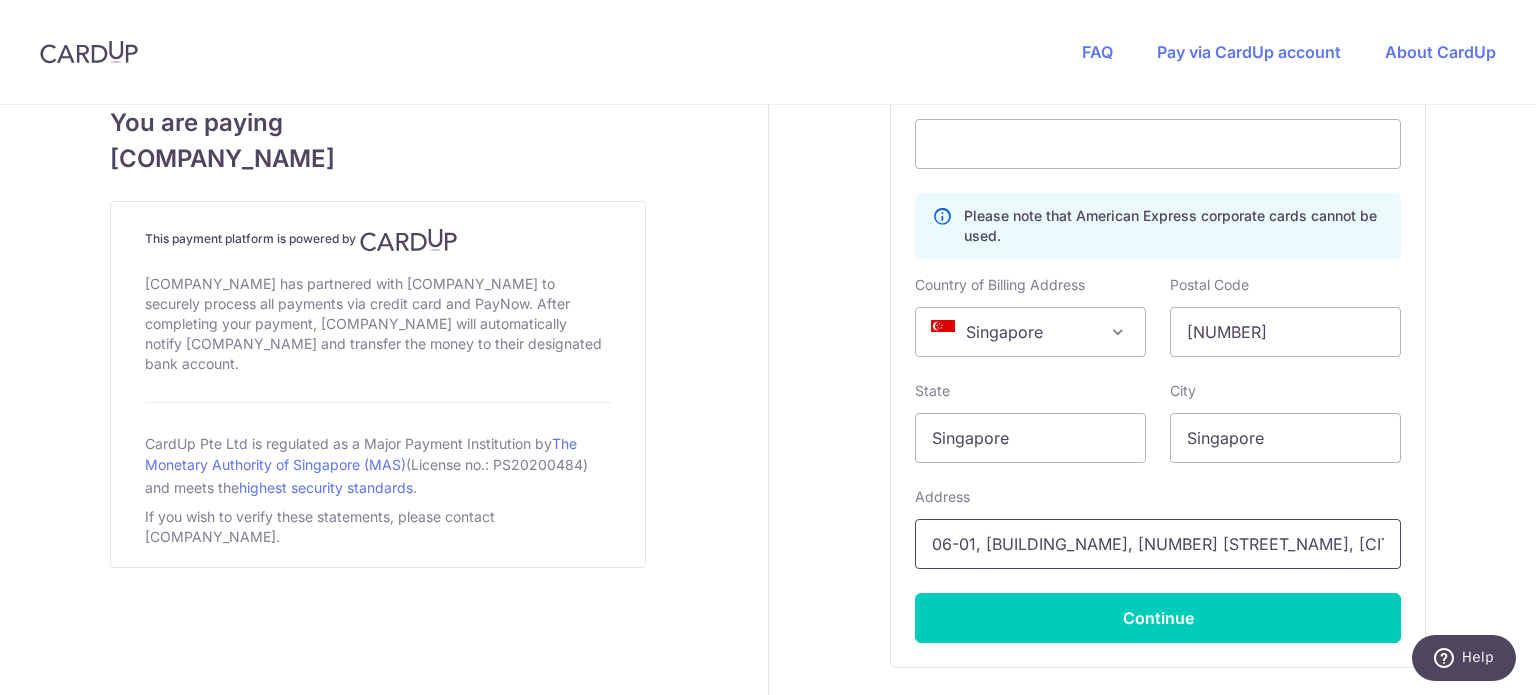 type on "06-01, [BUILDING_NAME], [NUMBER] [STREET_NAME], [CITY] [BUILDING_NAME]" 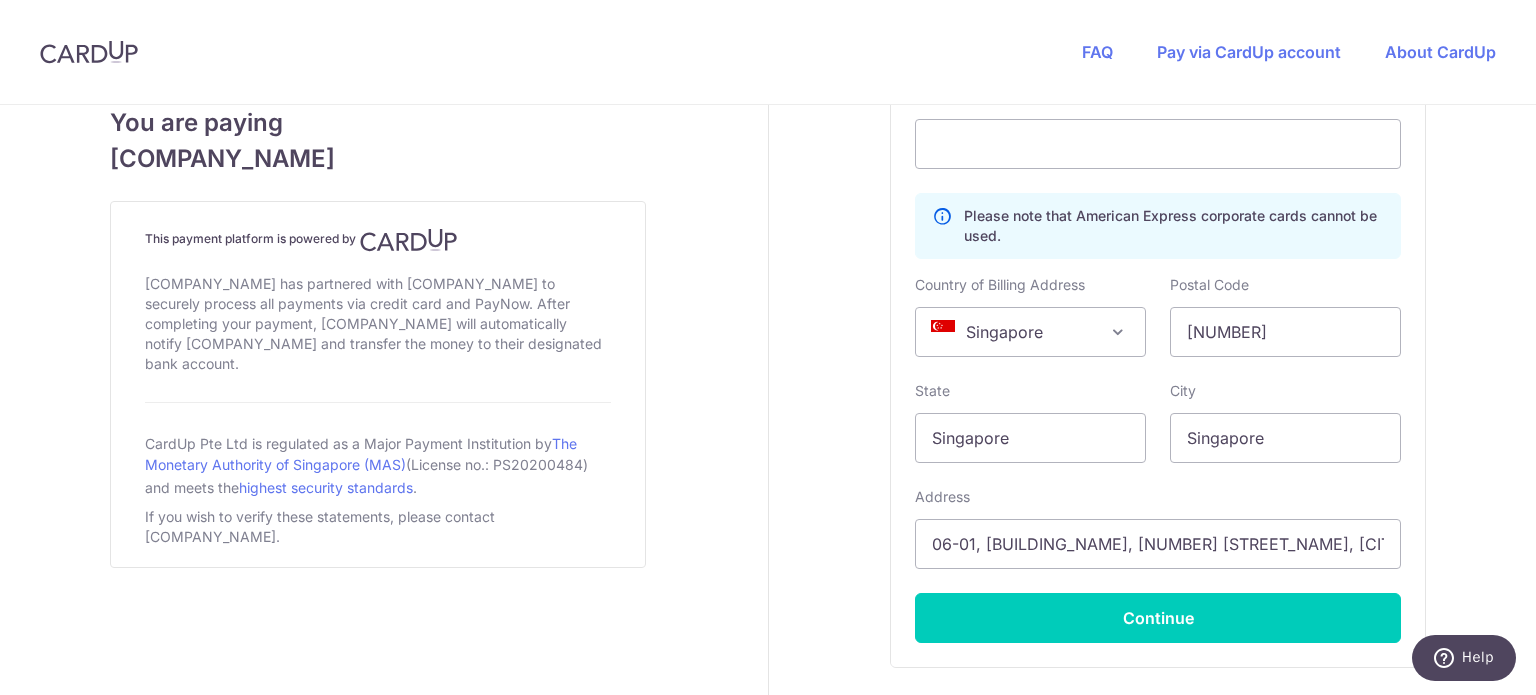drag, startPoint x: 1340, startPoint y: 543, endPoint x: 1517, endPoint y: 570, distance: 179.04749 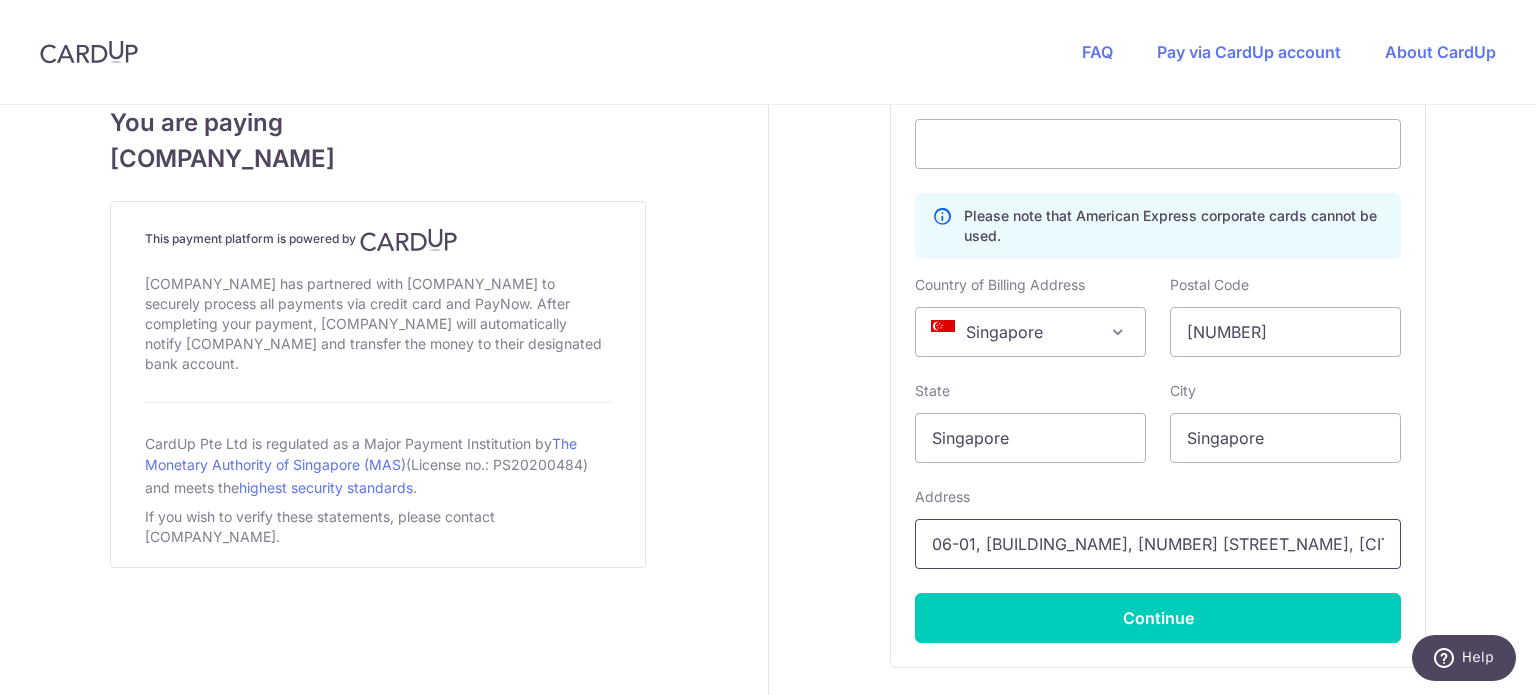 click on "06-01, [BUILDING_NAME], [NUMBER] [STREET_NAME], [CITY] [BUILDING_NAME]" at bounding box center (1158, 544) 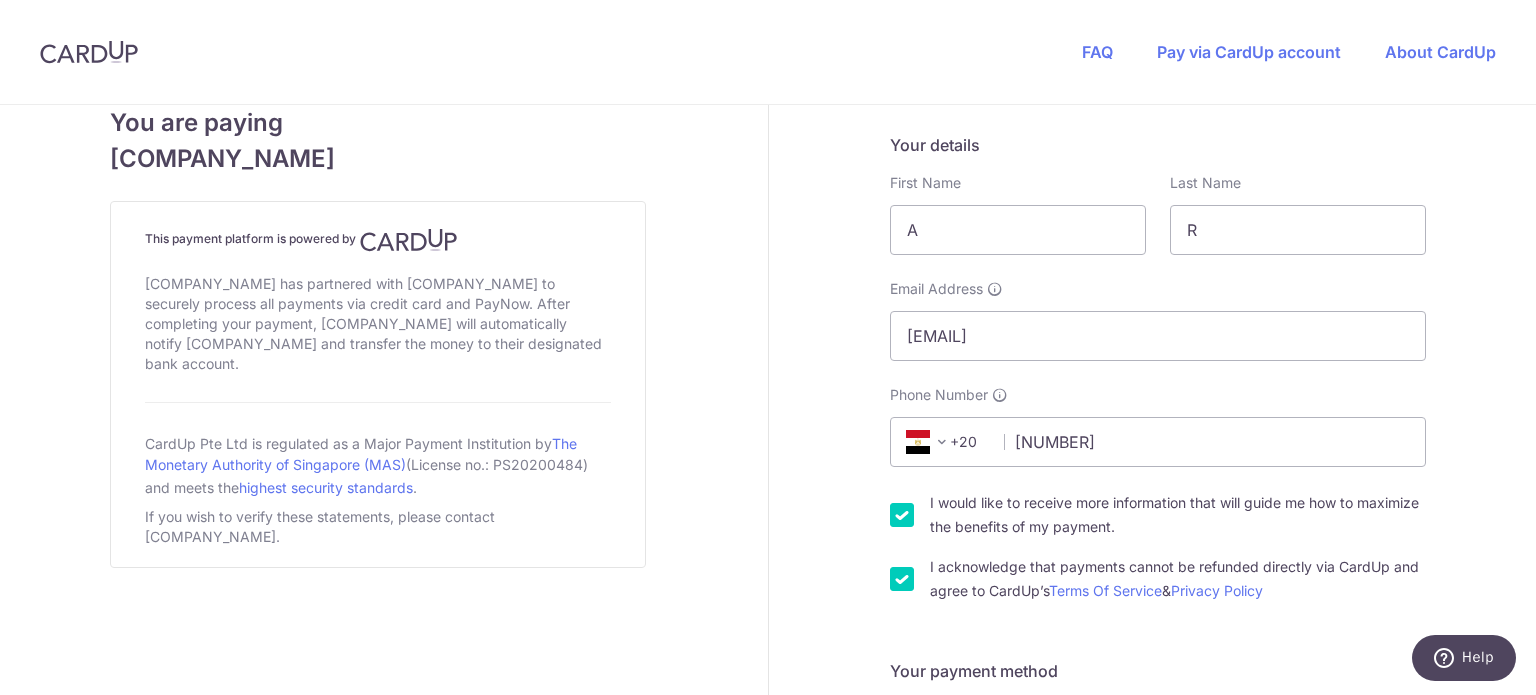 scroll, scrollTop: 164, scrollLeft: 0, axis: vertical 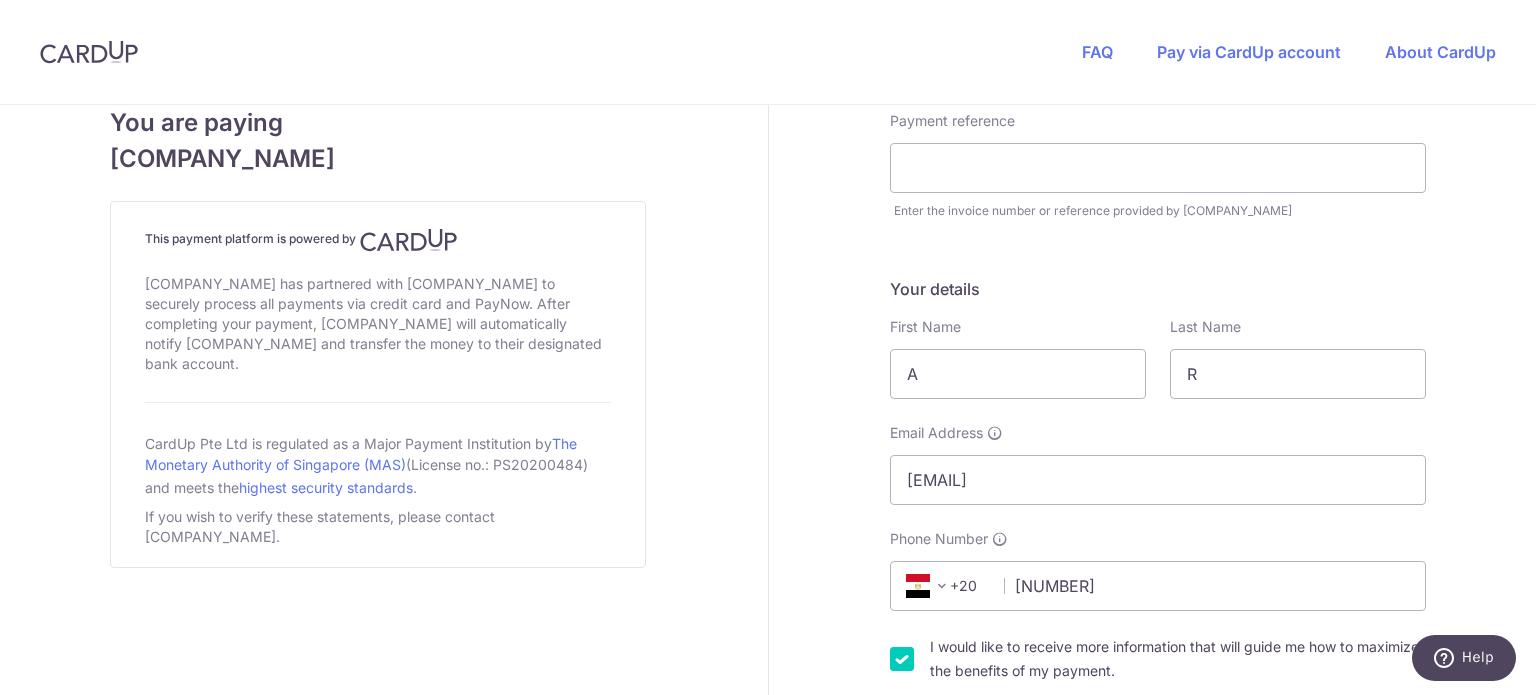 click on "+20" at bounding box center (947, 586) 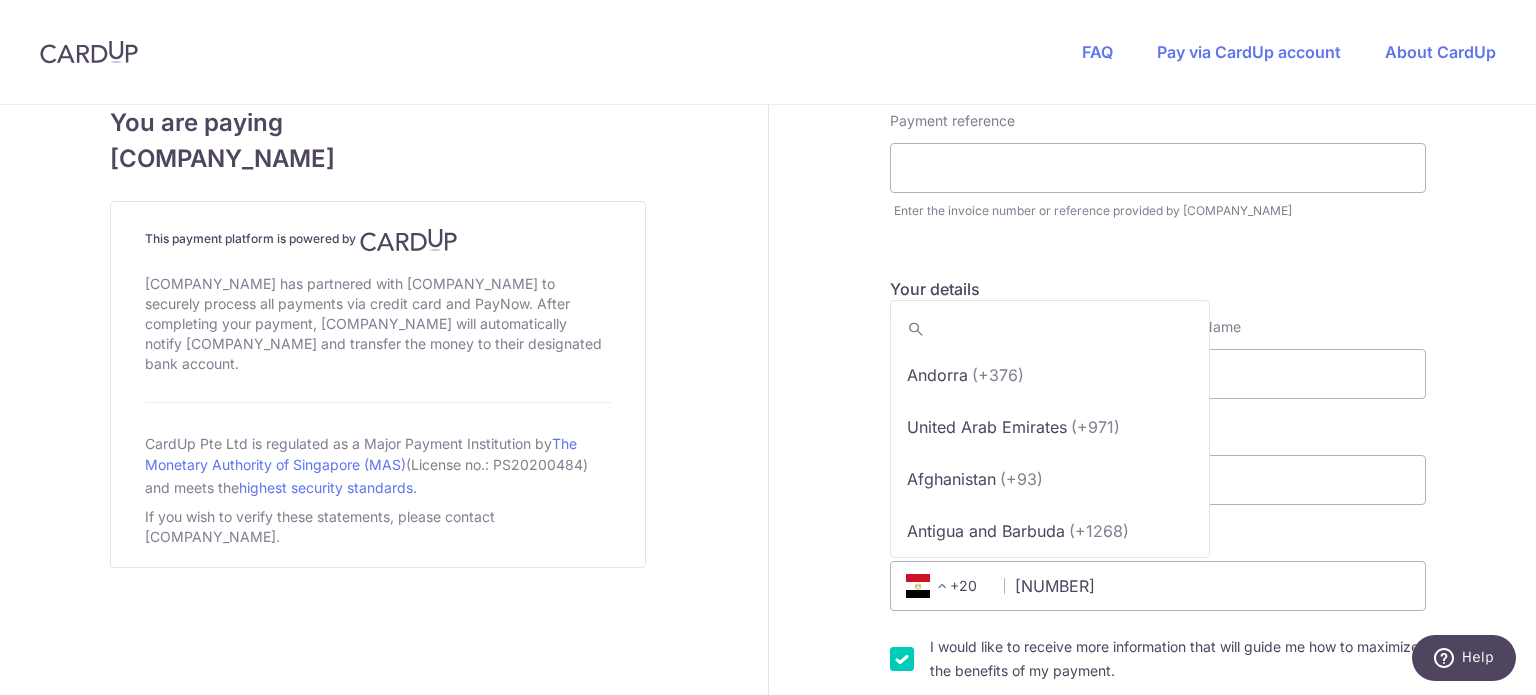 click at bounding box center (942, 586) 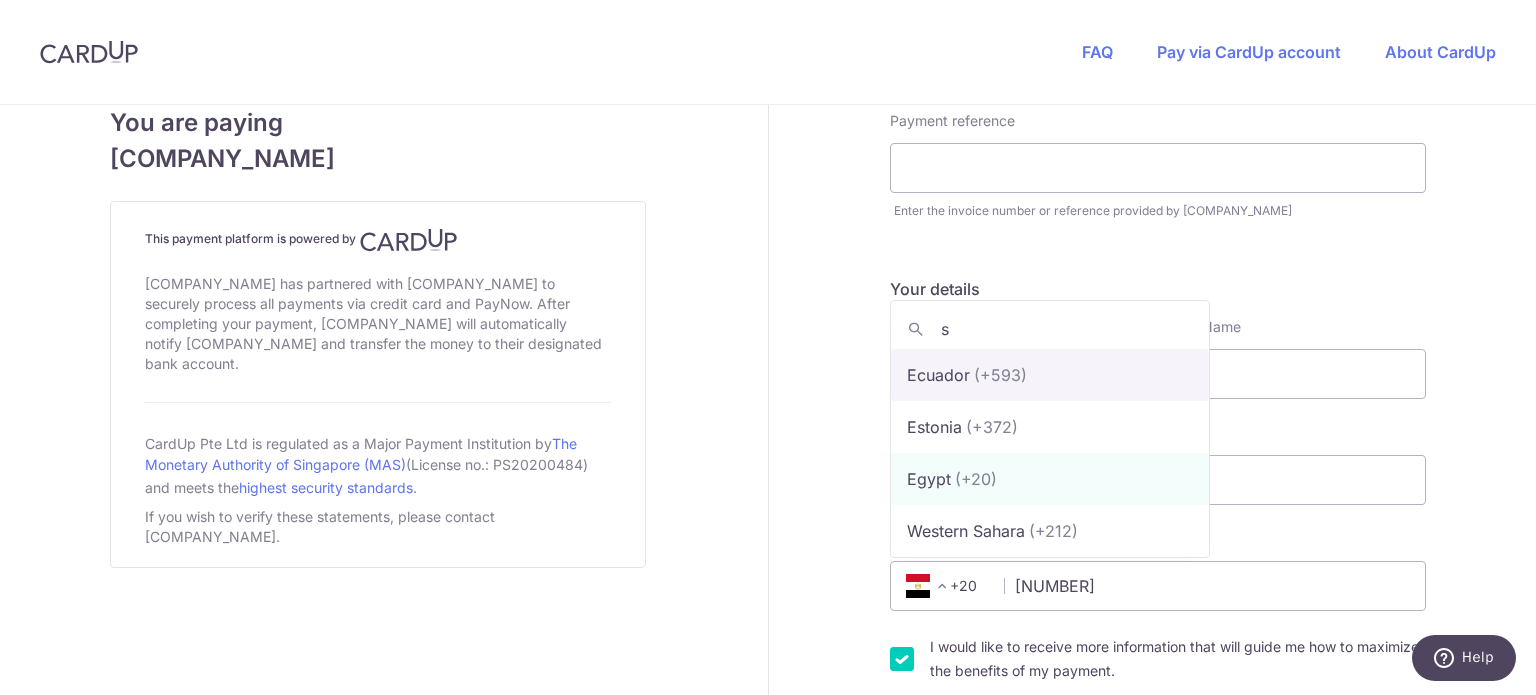 scroll, scrollTop: 0, scrollLeft: 0, axis: both 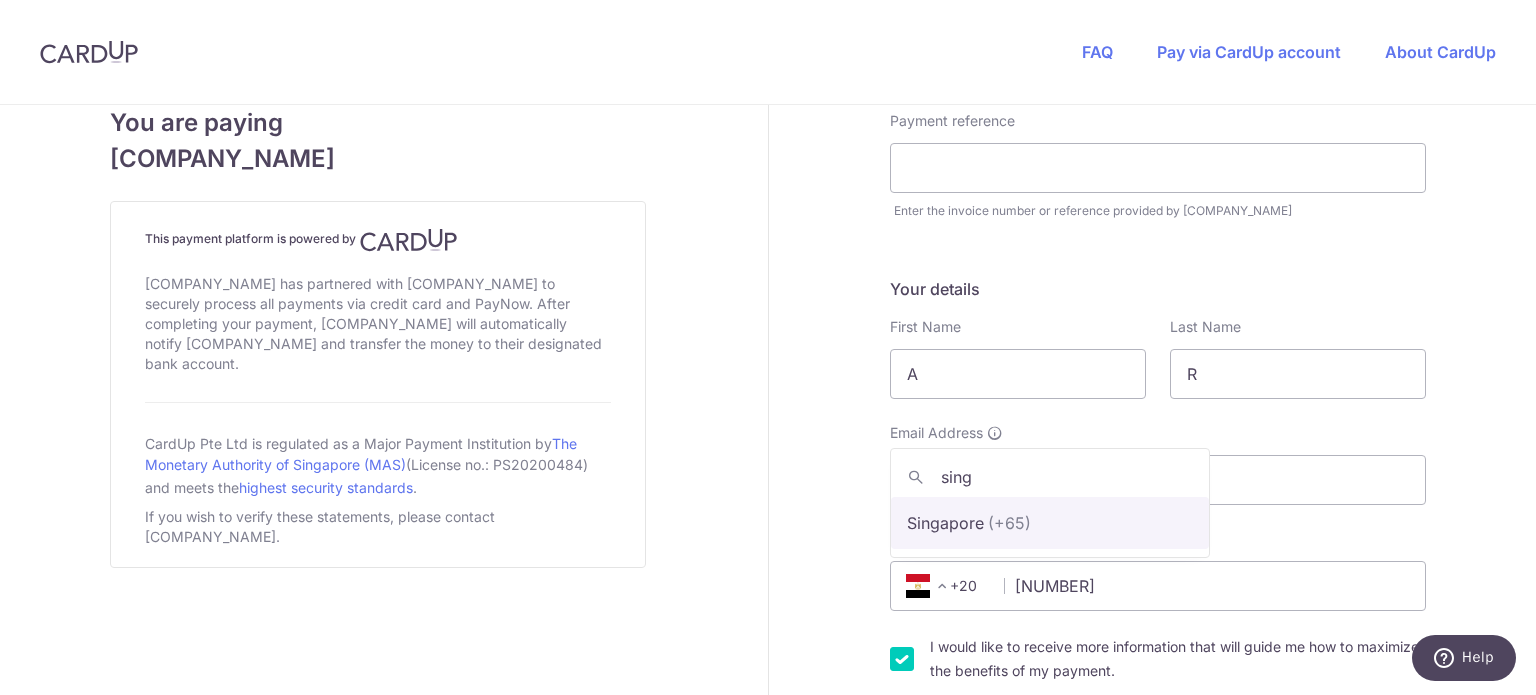 type on "sing" 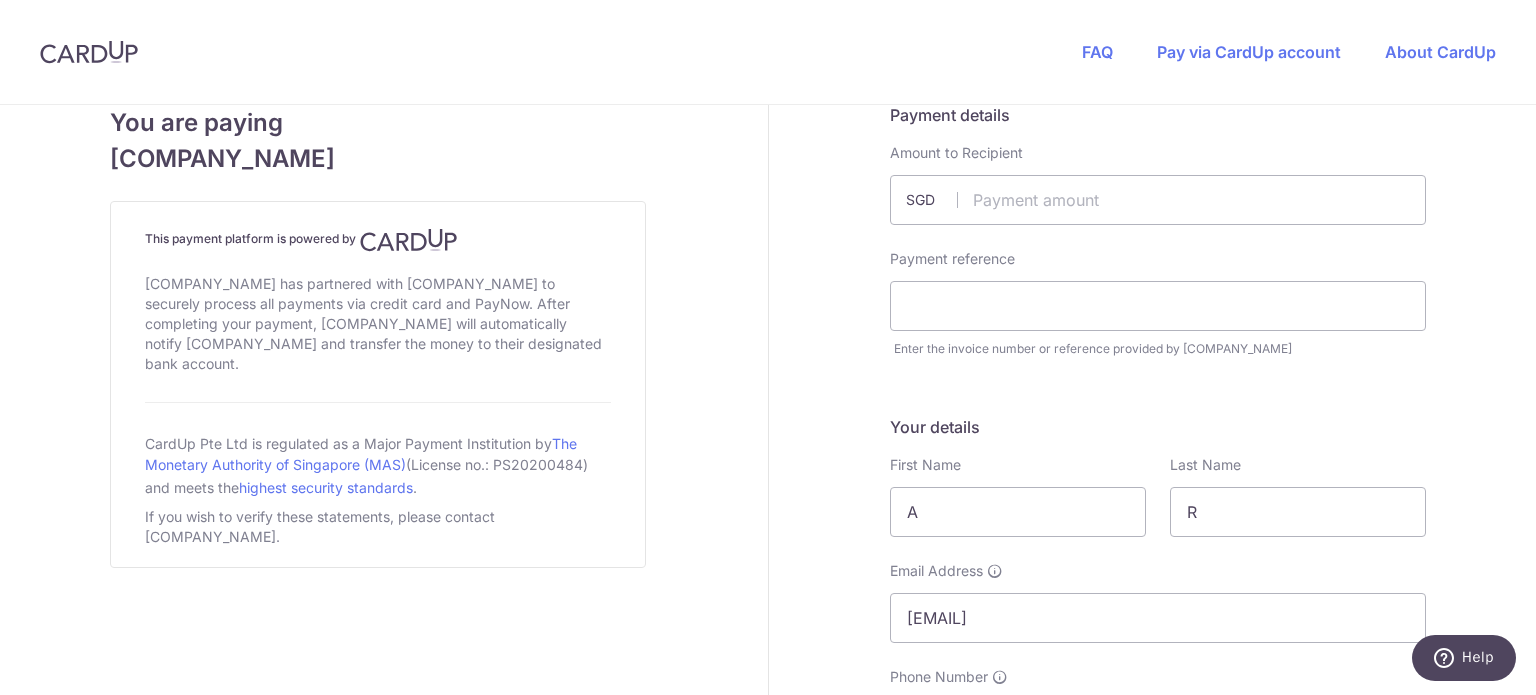 scroll, scrollTop: 0, scrollLeft: 0, axis: both 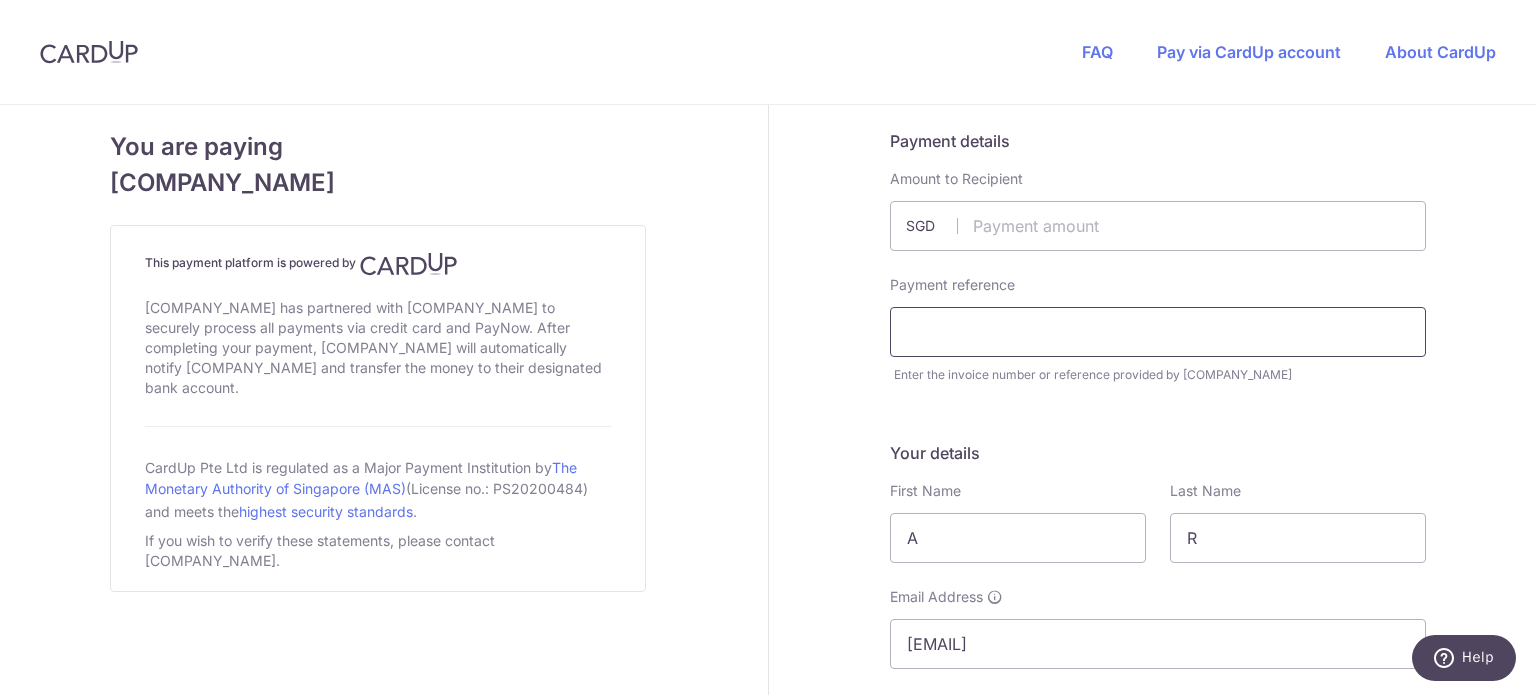 click at bounding box center [1158, 332] 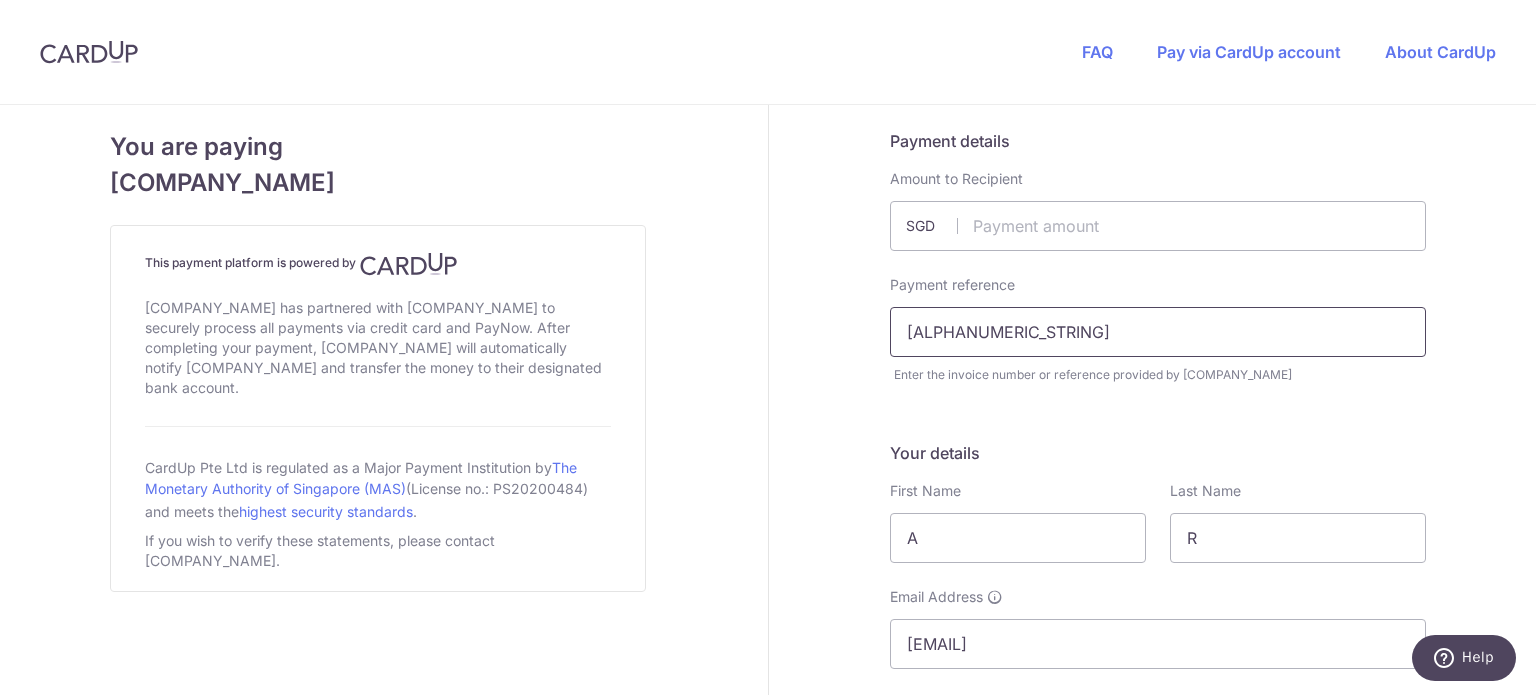 type on "[ALPHANUMERIC_STRING]" 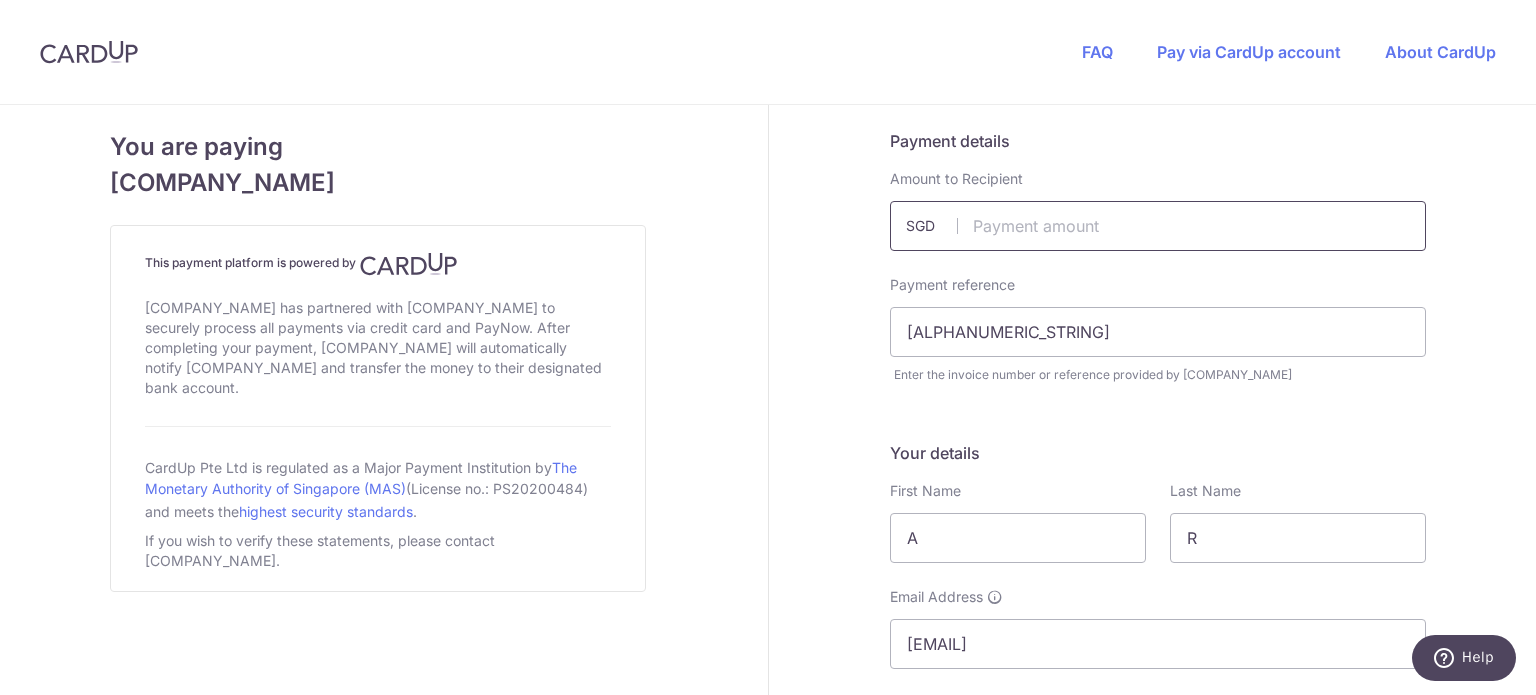 click at bounding box center (1158, 226) 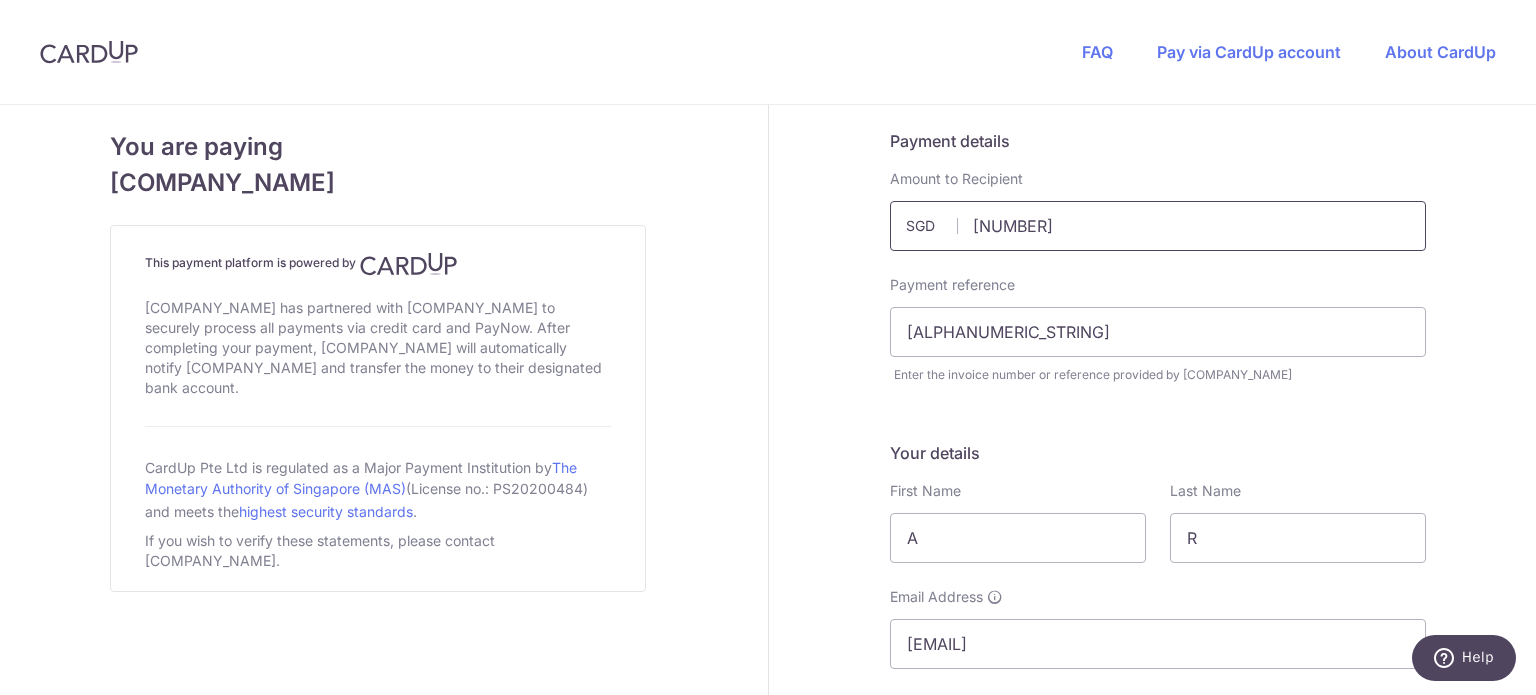 type on "[NUMBER]" 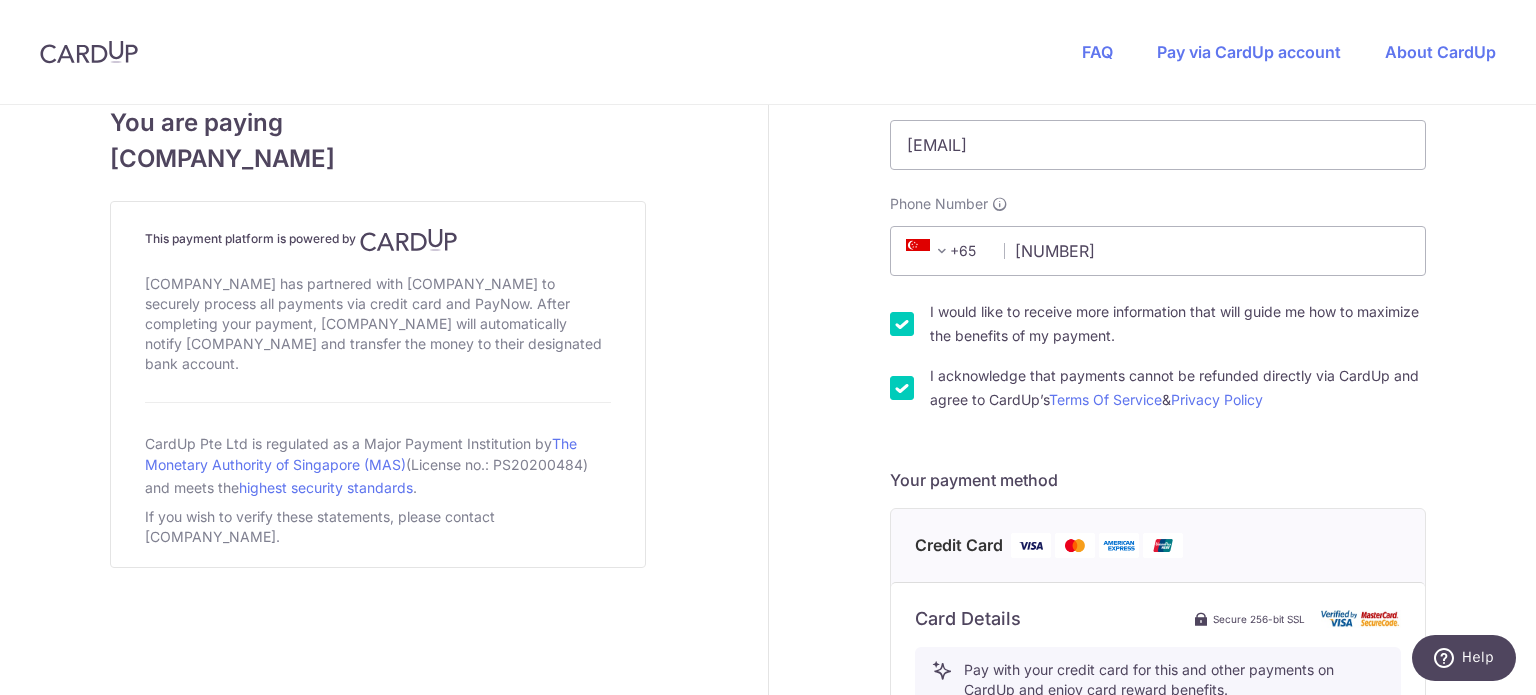 scroll, scrollTop: 627, scrollLeft: 0, axis: vertical 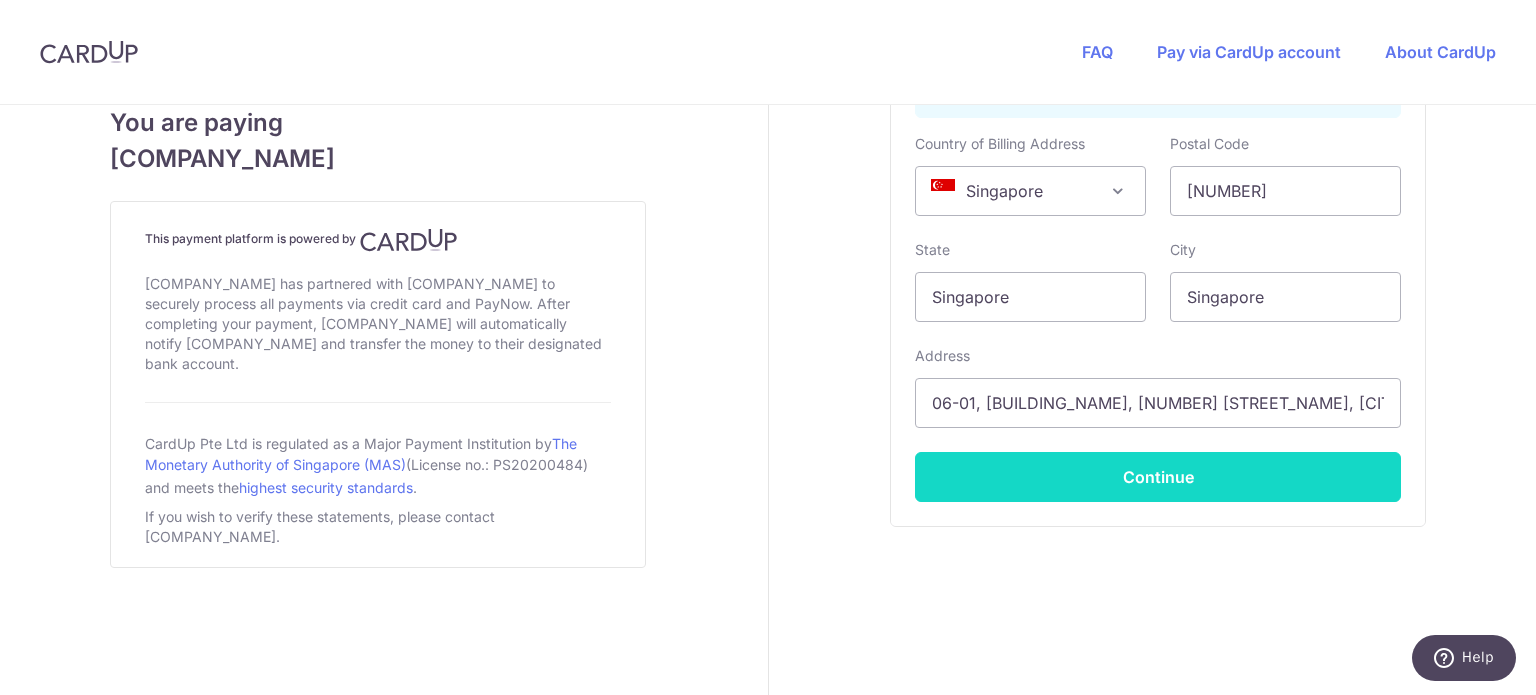 click on "Continue" at bounding box center [1158, 477] 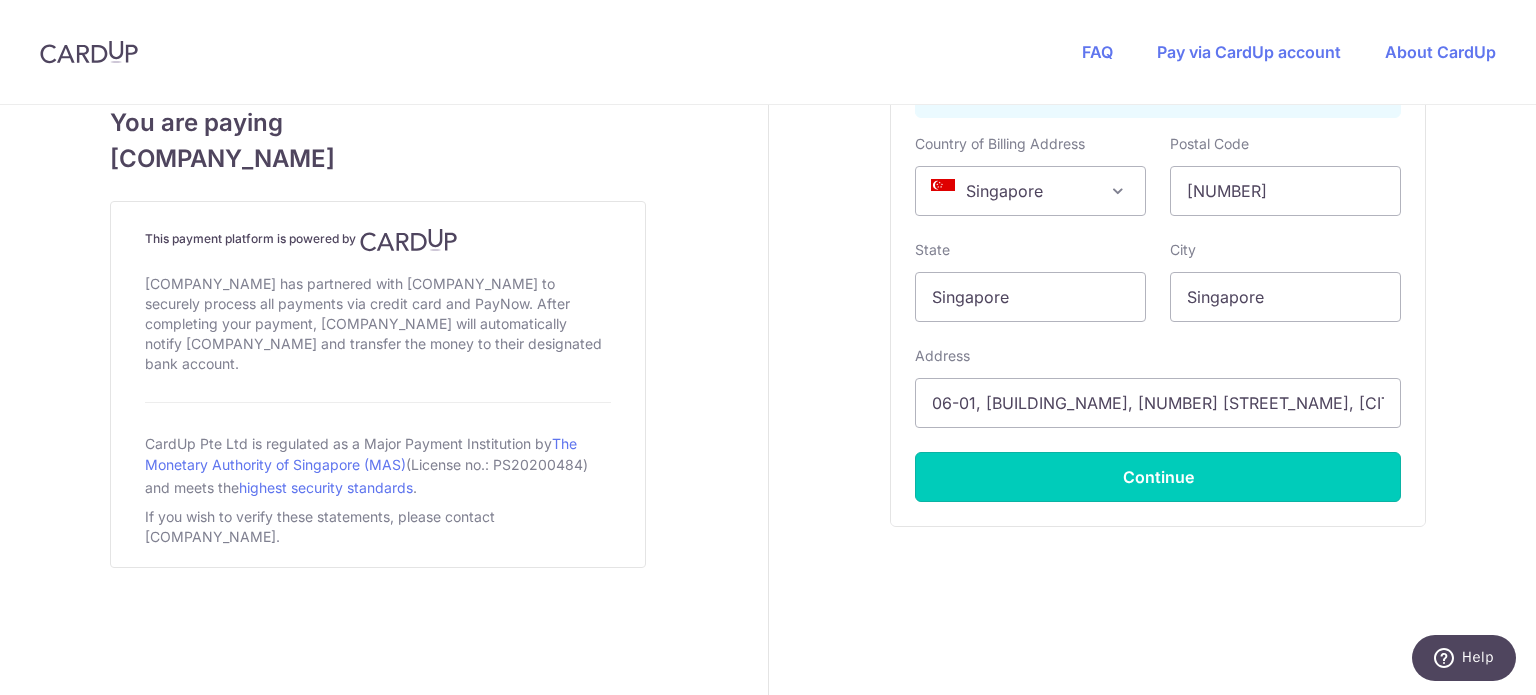 type on "**** [NUMBER]" 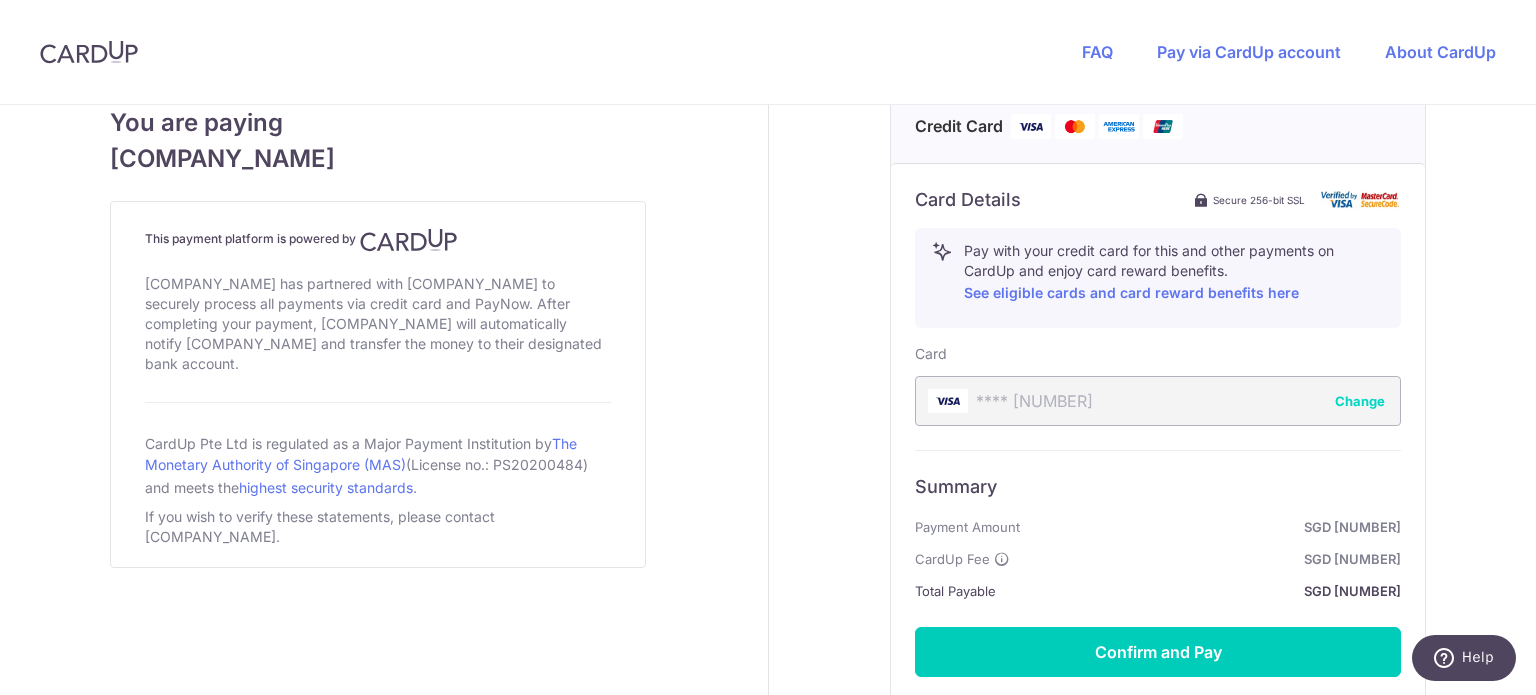 scroll, scrollTop: 1092, scrollLeft: 0, axis: vertical 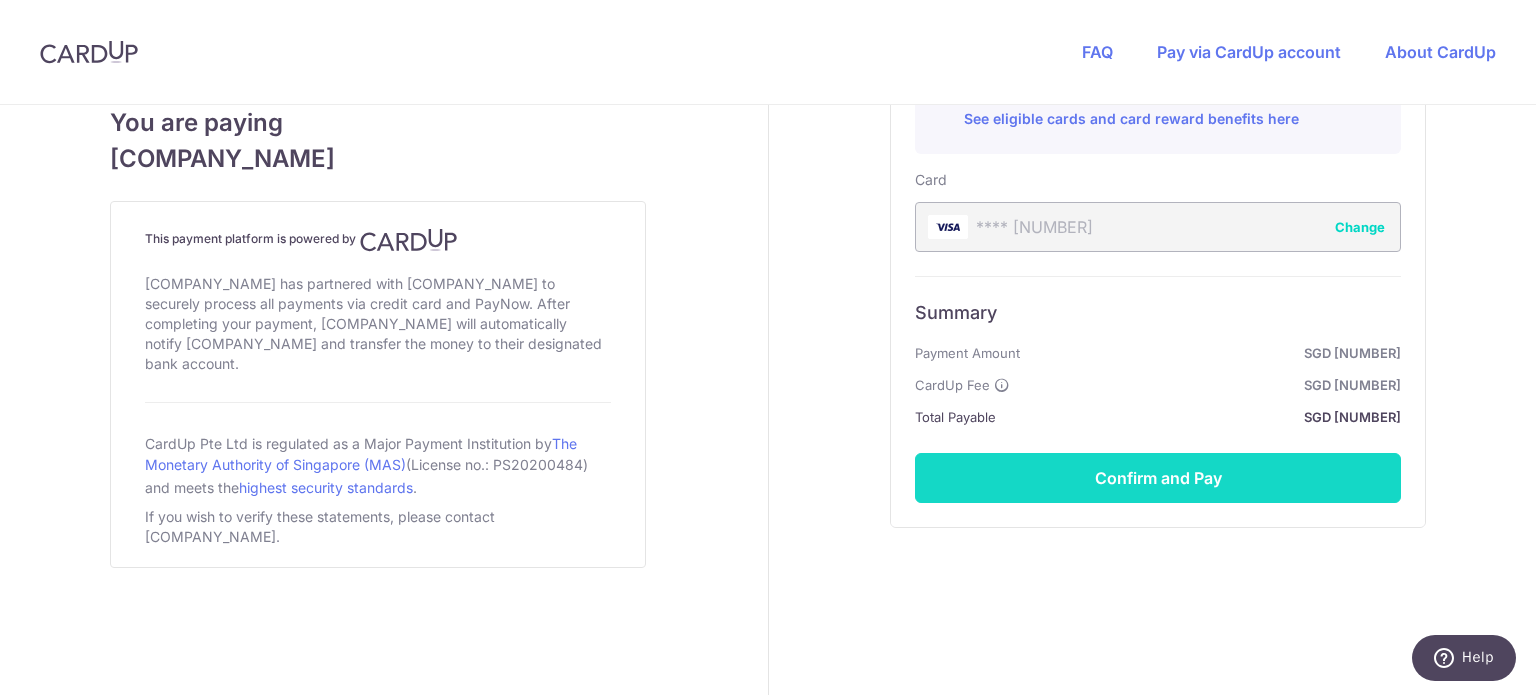 click on "Confirm and Pay" at bounding box center [1158, 478] 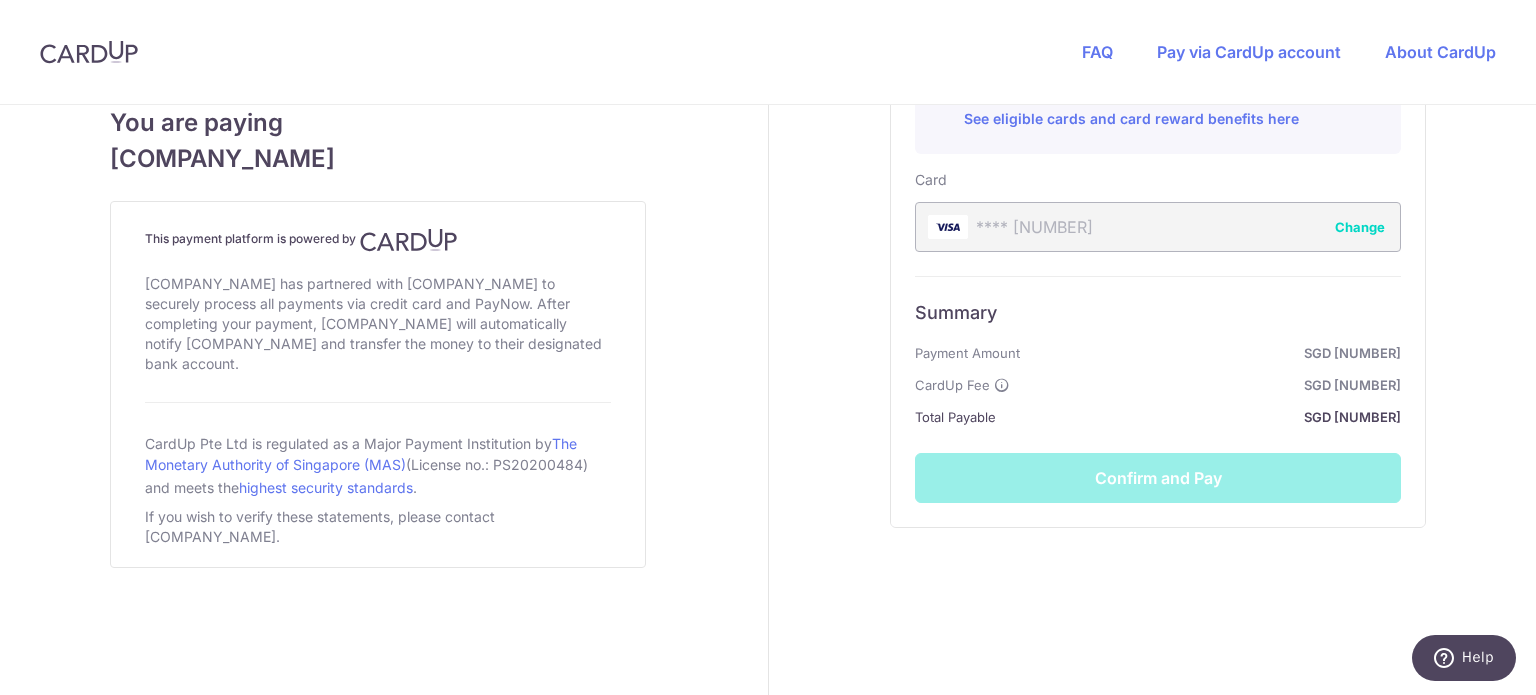 scroll, scrollTop: 1085, scrollLeft: 0, axis: vertical 